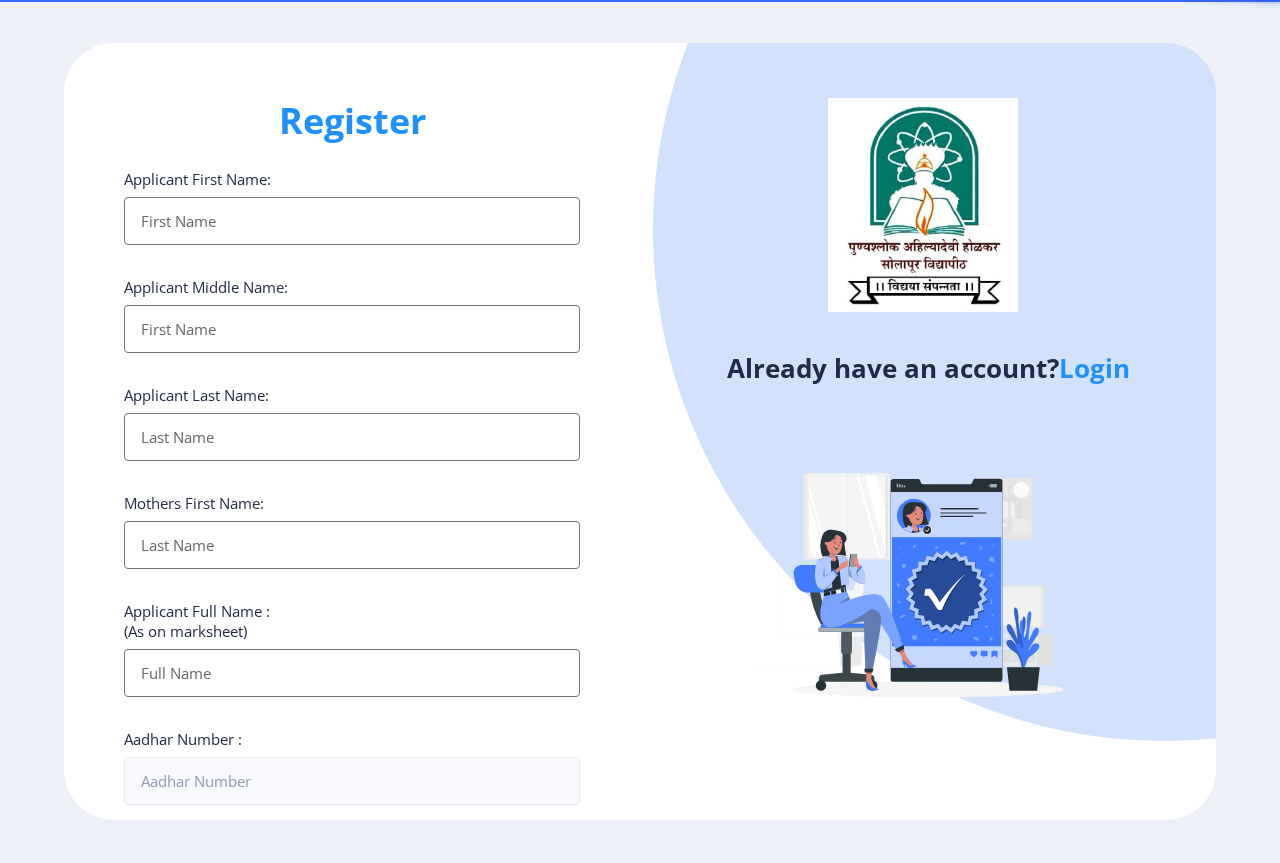 select 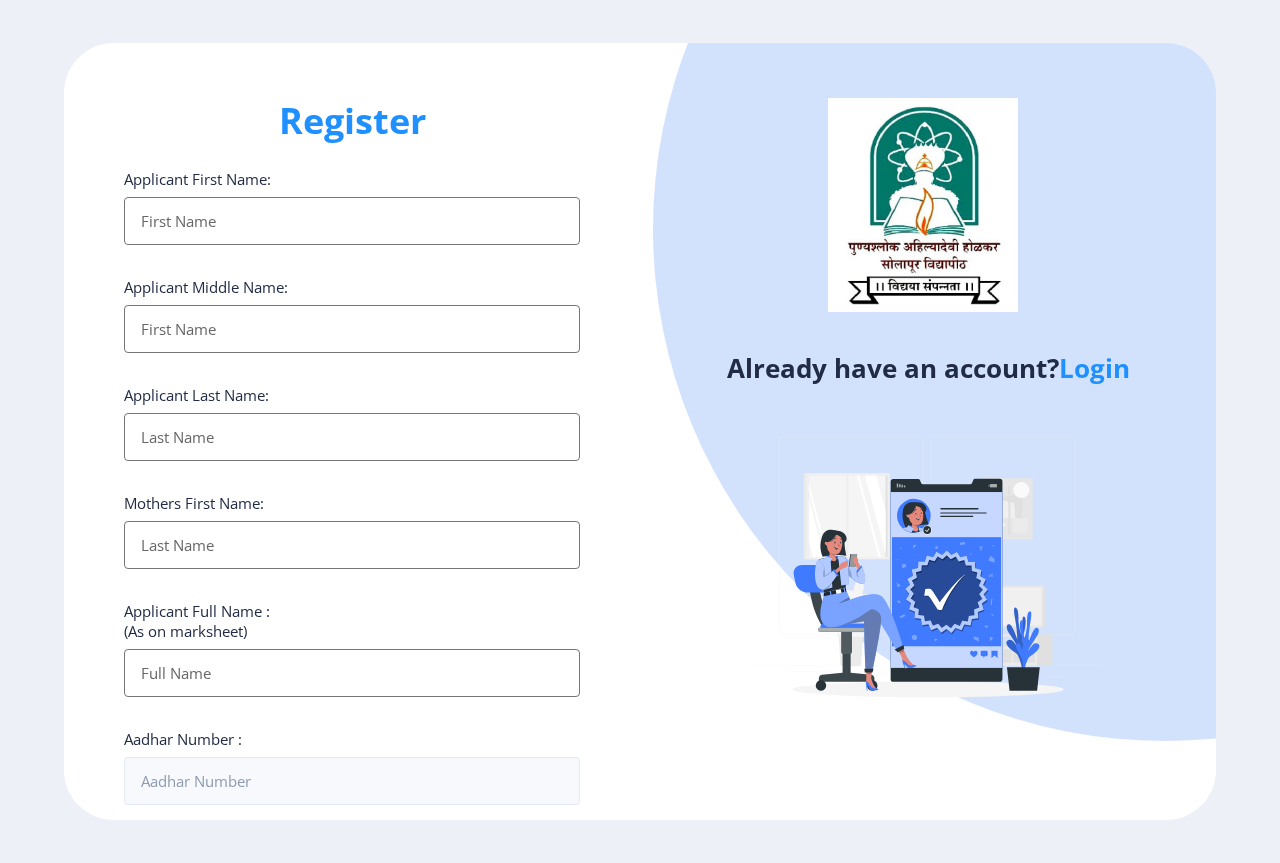 click on "Applicant First Name:" at bounding box center (352, 221) 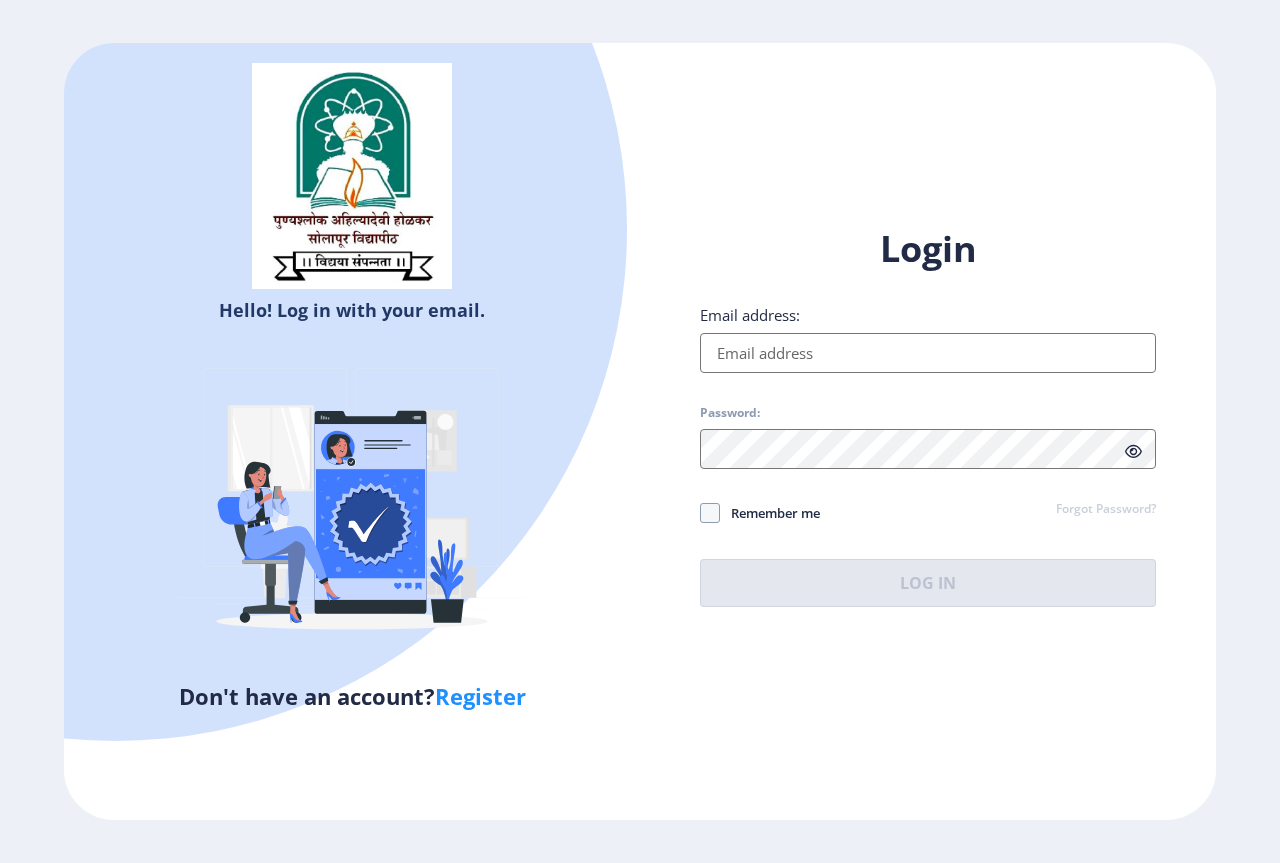 click on "Email address:" at bounding box center [928, 353] 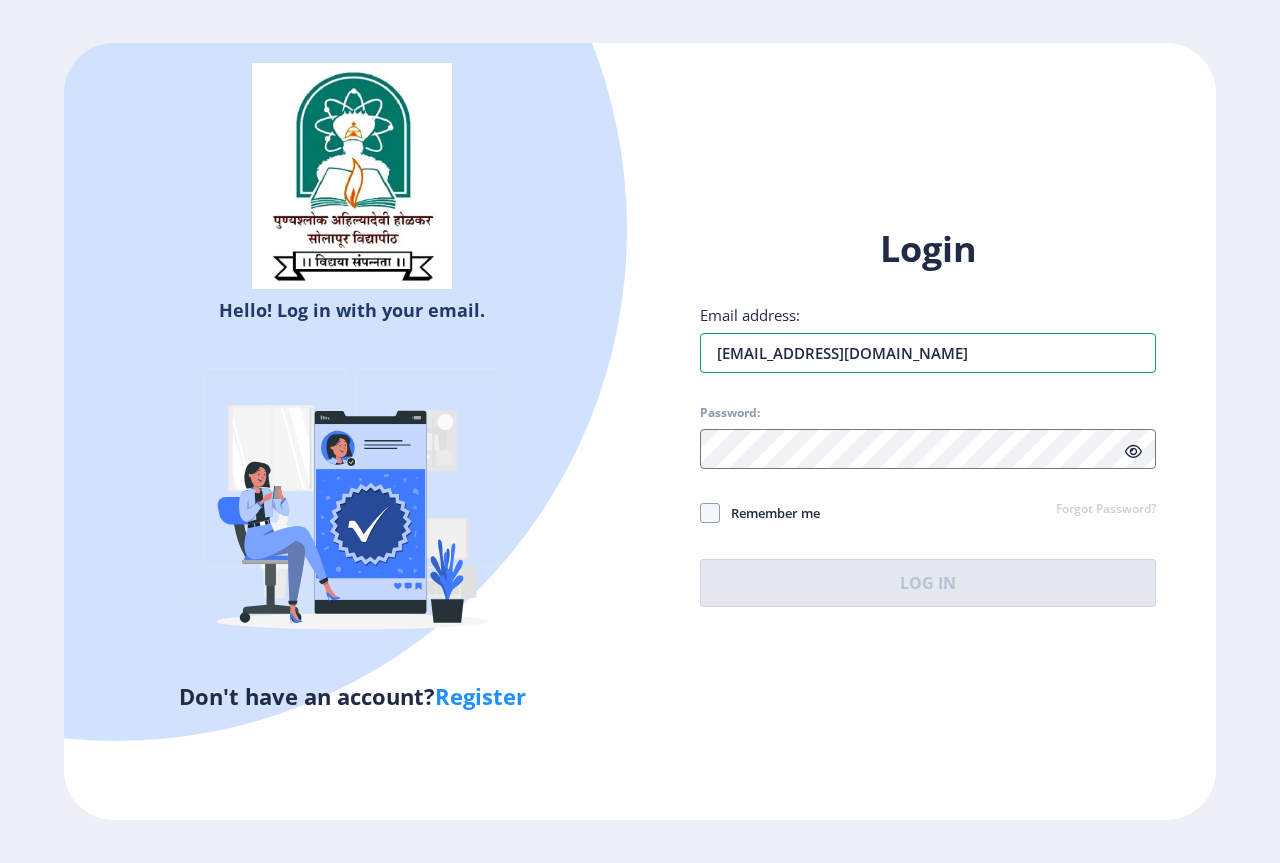 type on "[EMAIL_ADDRESS][DOMAIN_NAME]" 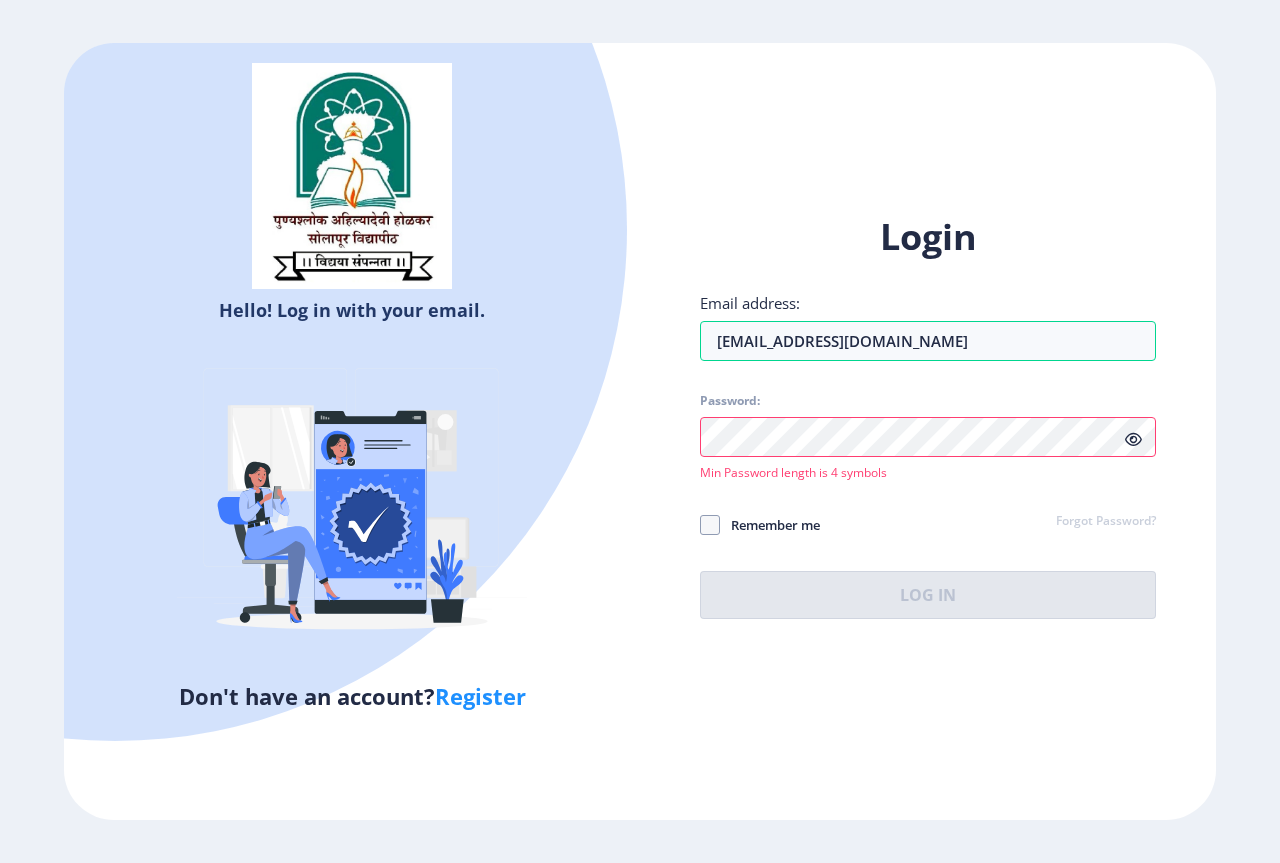click 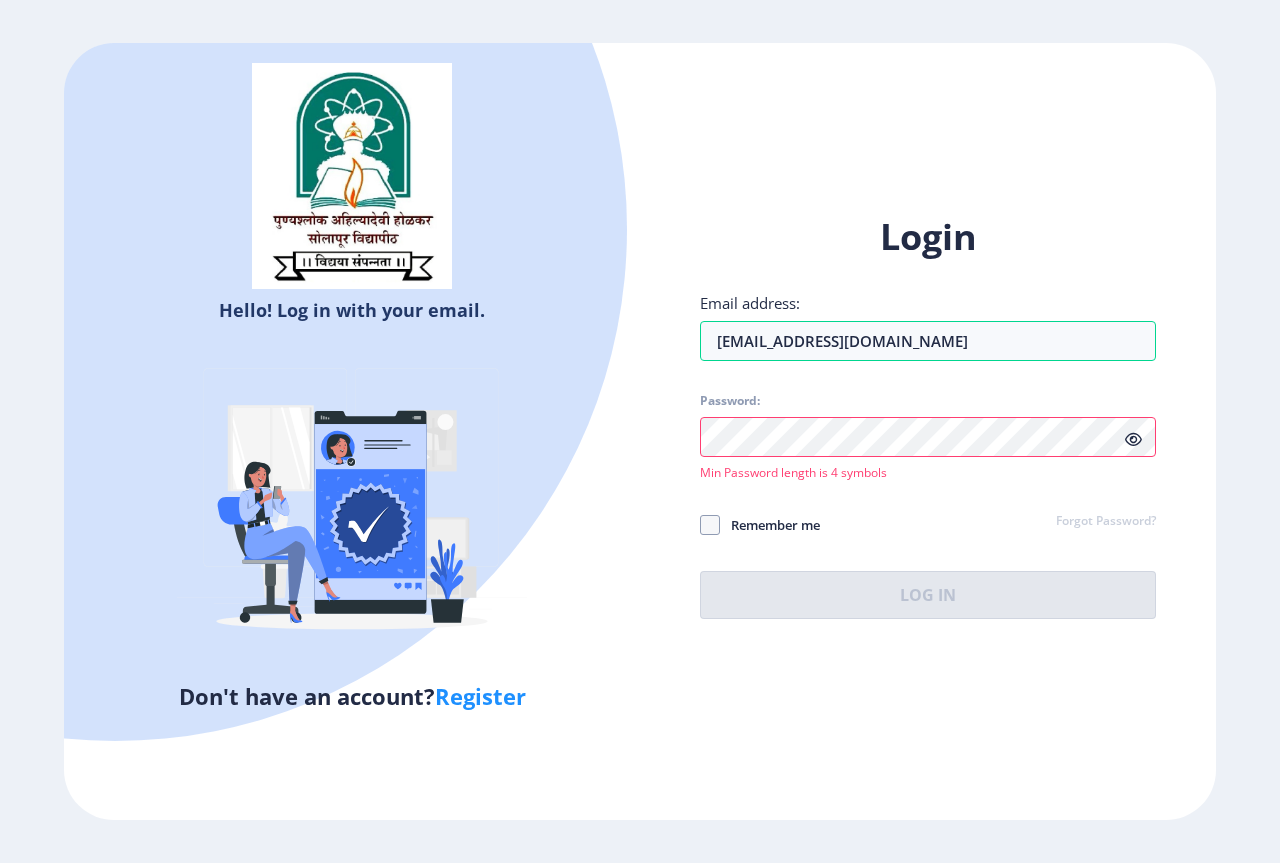 click 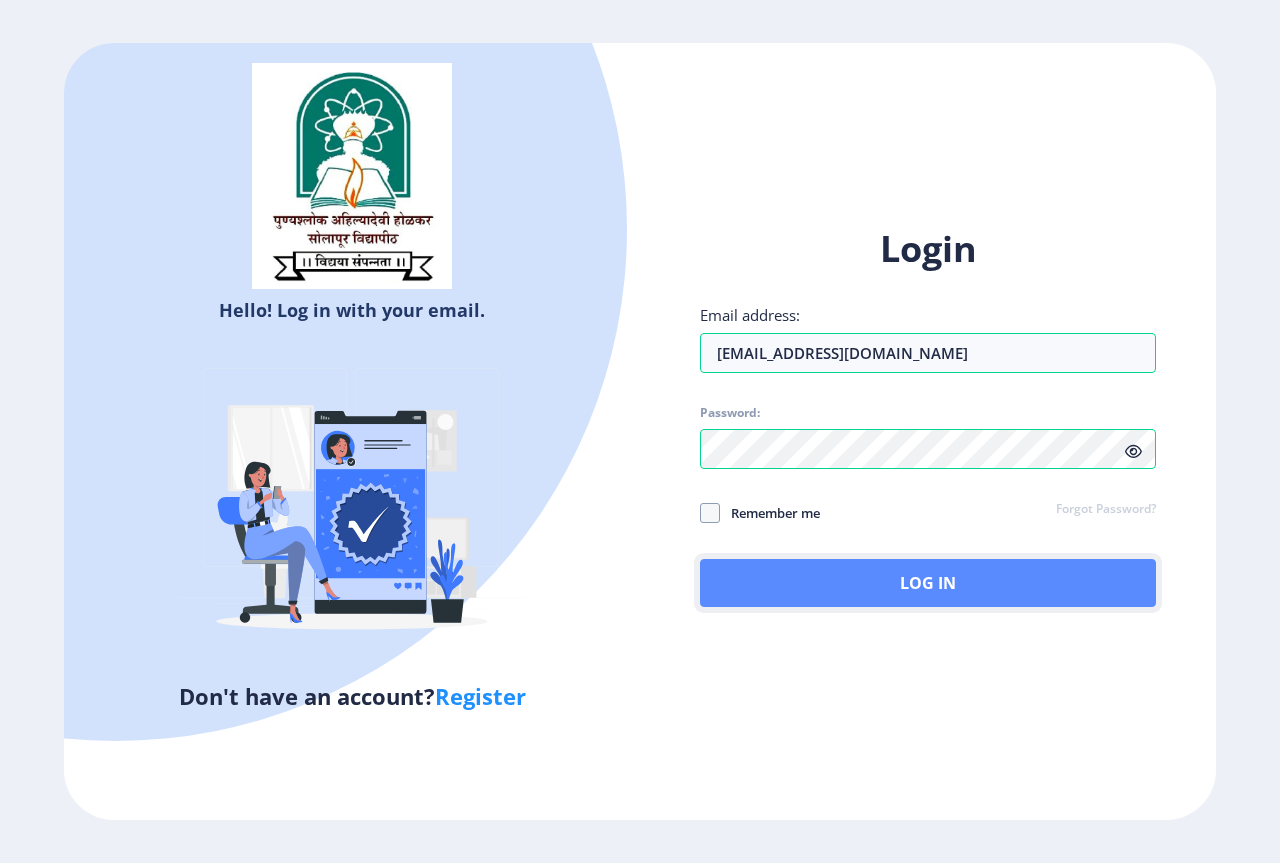 click on "Log In" 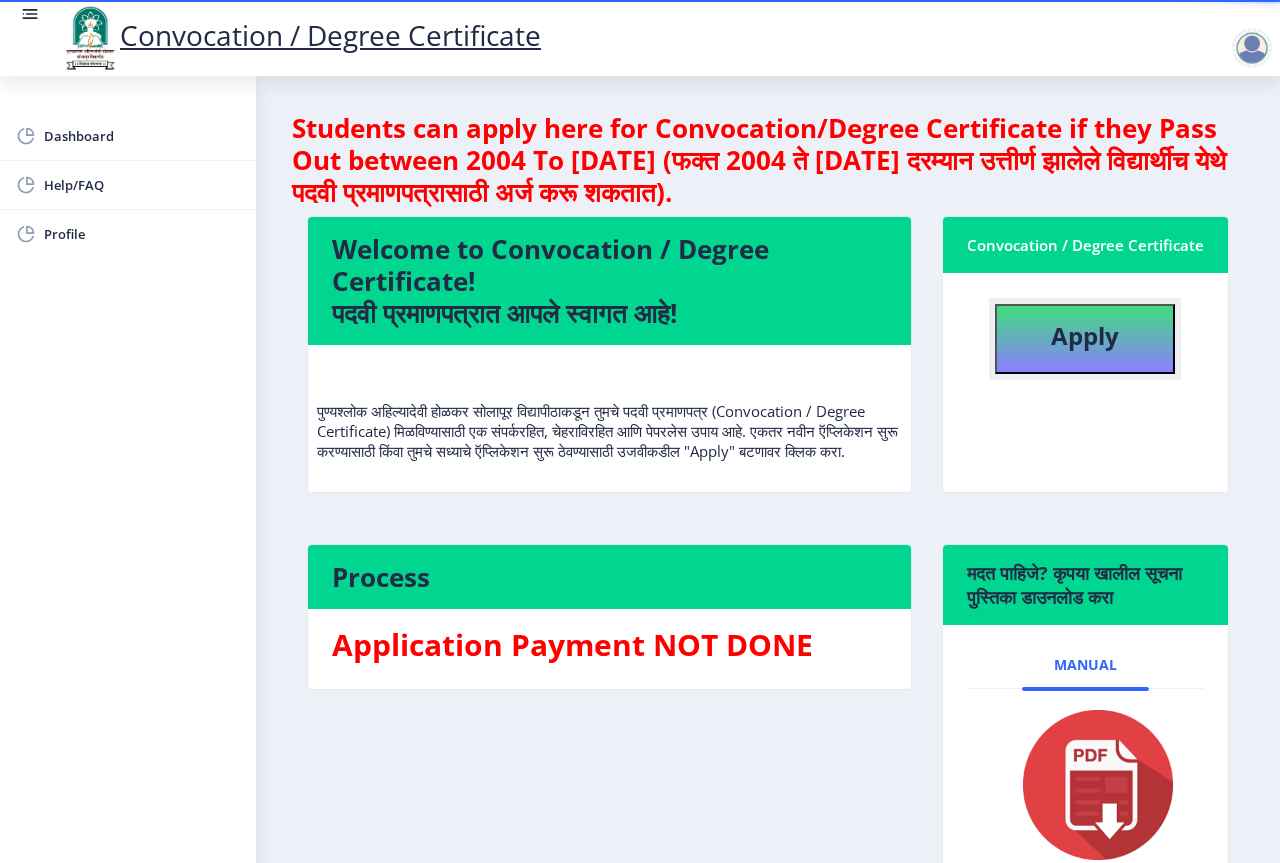 click on "Apply" 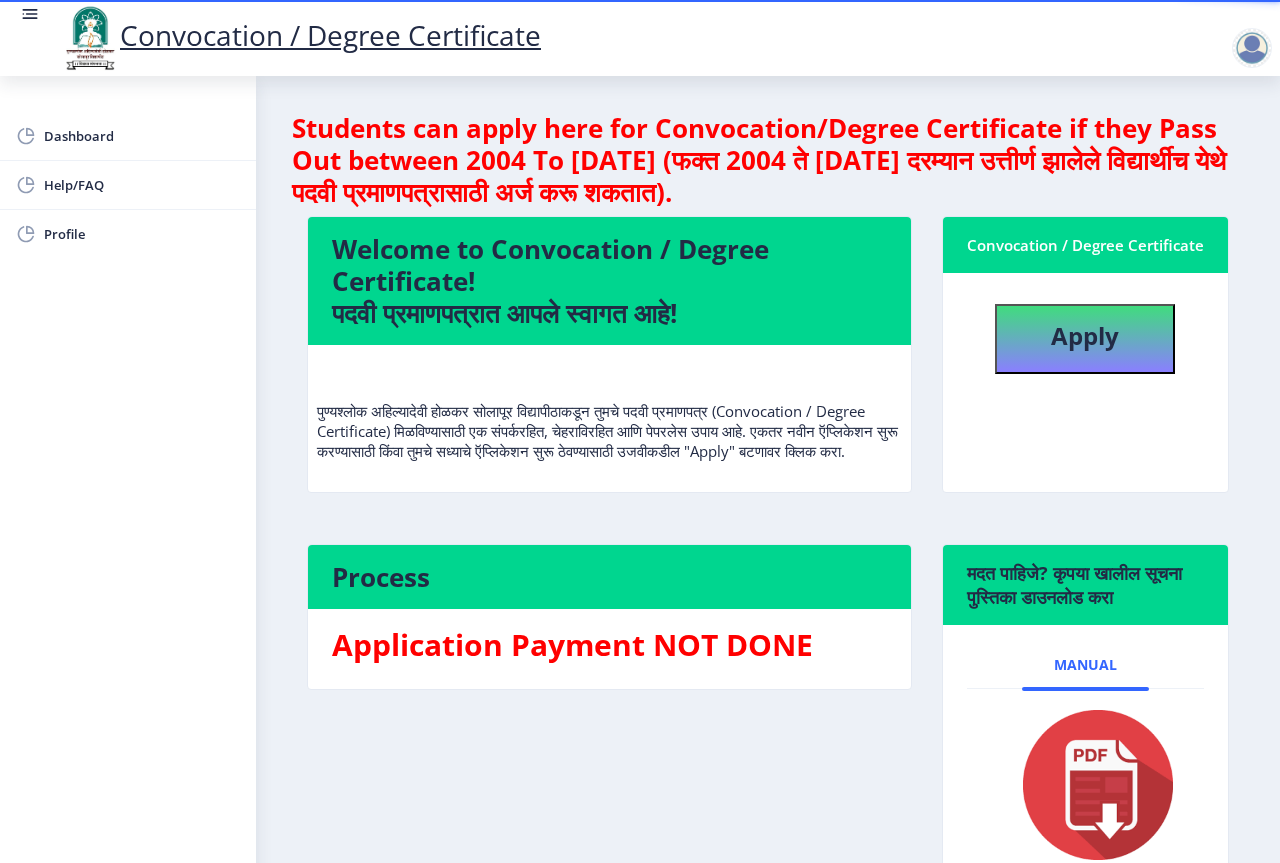 select 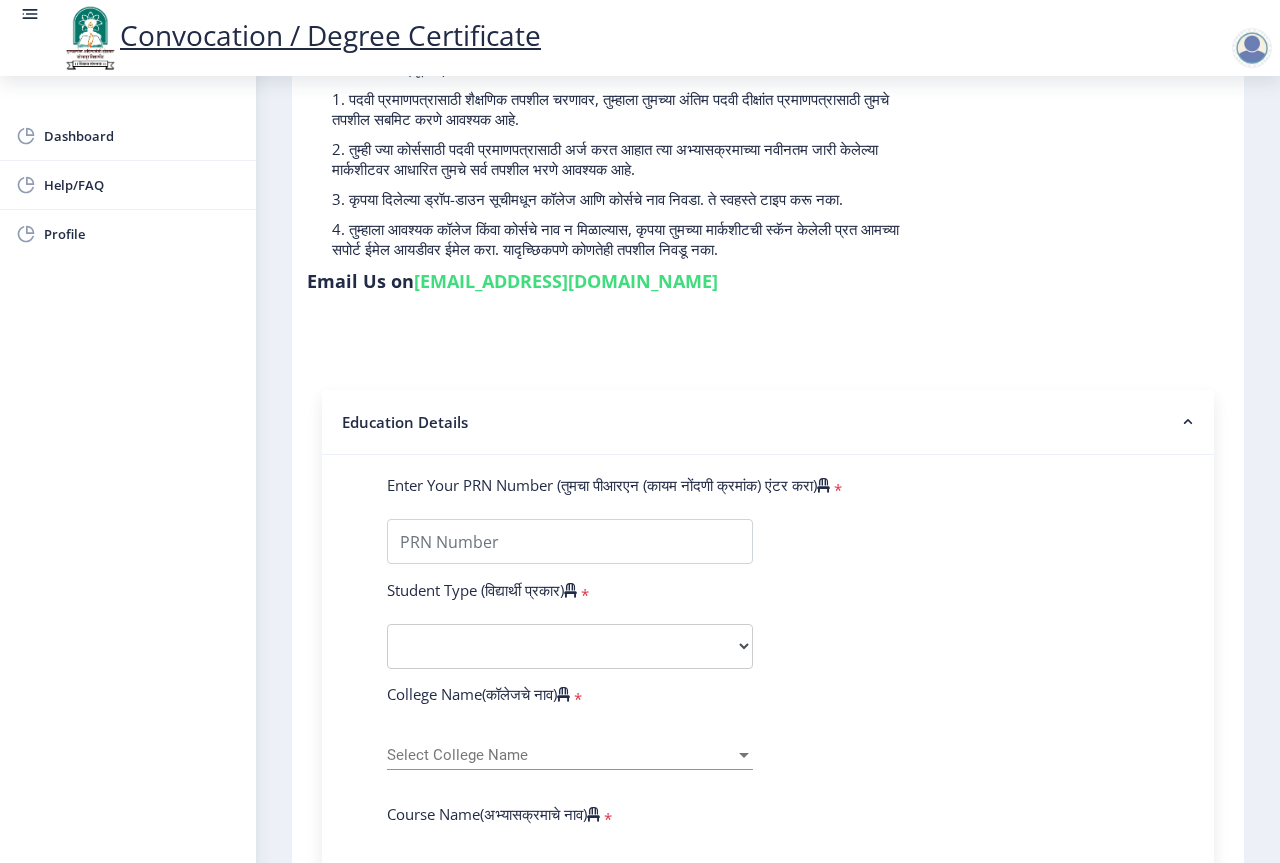 scroll, scrollTop: 200, scrollLeft: 0, axis: vertical 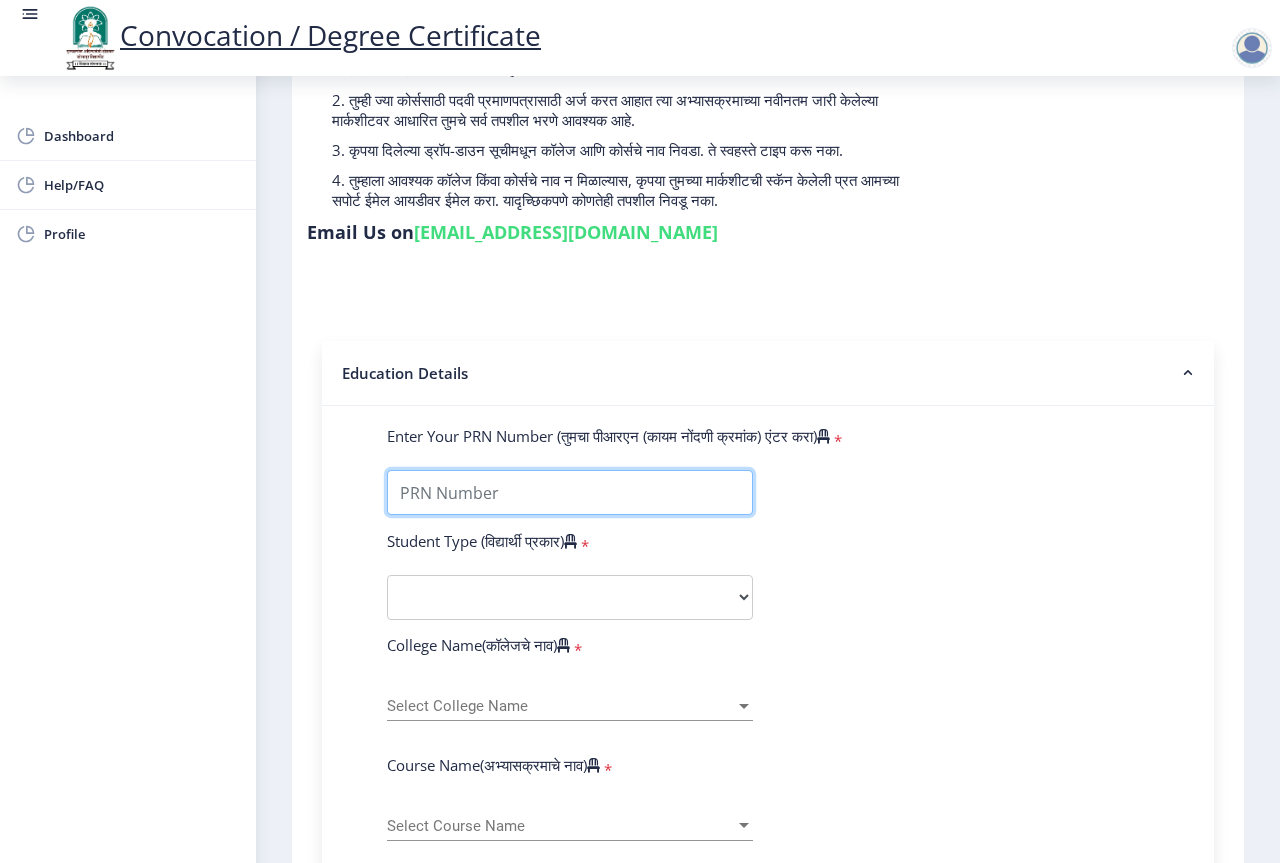 click on "Enter Your PRN Number (तुमचा पीआरएन (कायम नोंदणी क्रमांक) एंटर करा)" at bounding box center (570, 492) 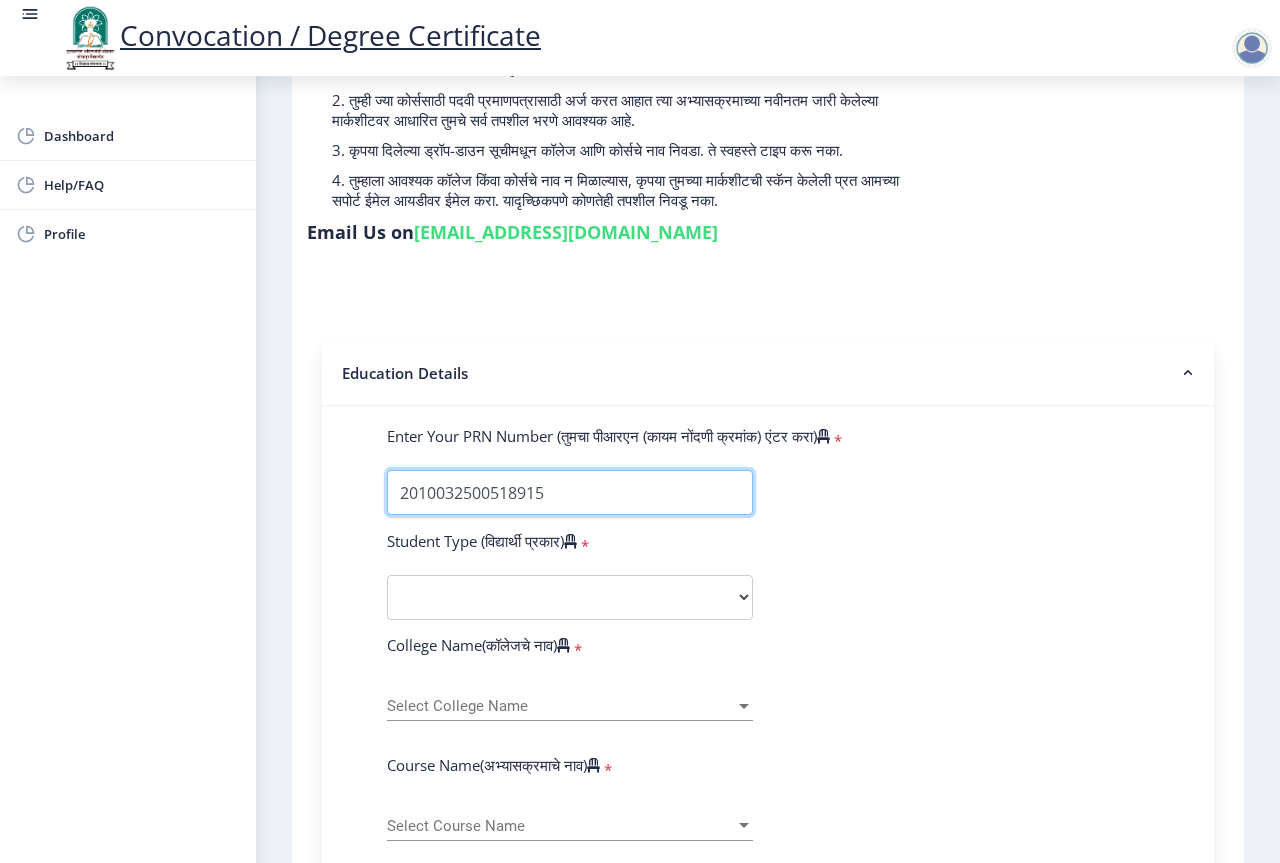 type on "2010032500518915" 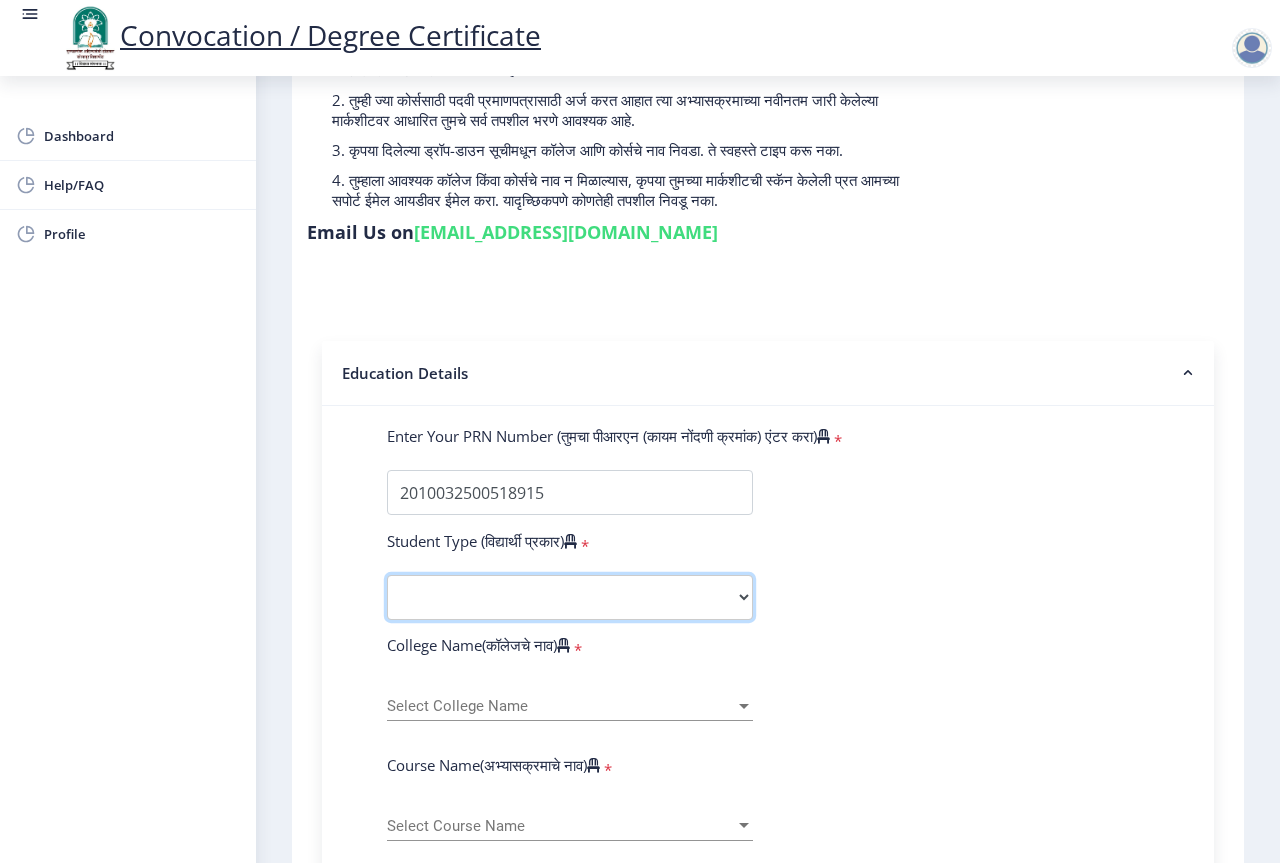 click on "Select Student Type Regular External" at bounding box center [570, 597] 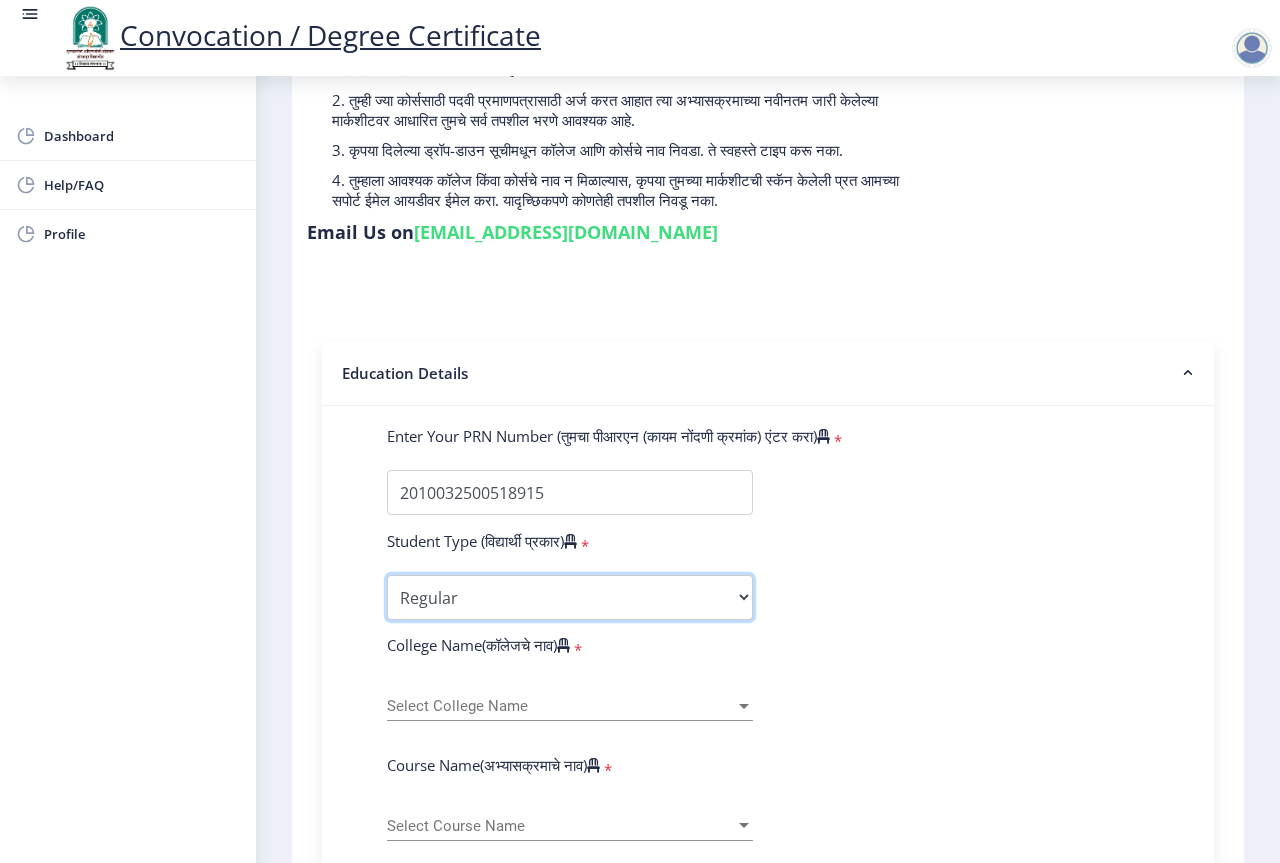 click on "Select Student Type Regular External" at bounding box center (570, 597) 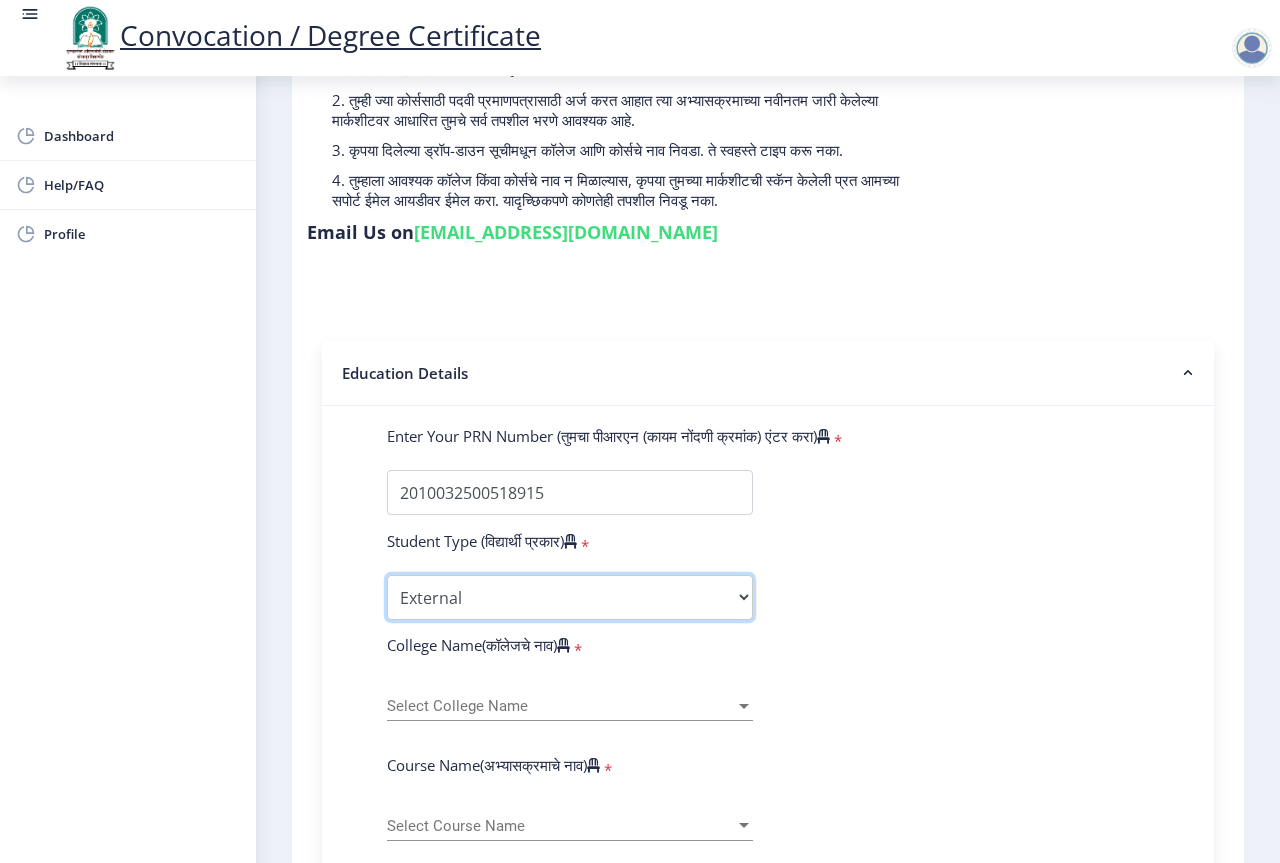 click on "Select Student Type Regular External" at bounding box center (570, 597) 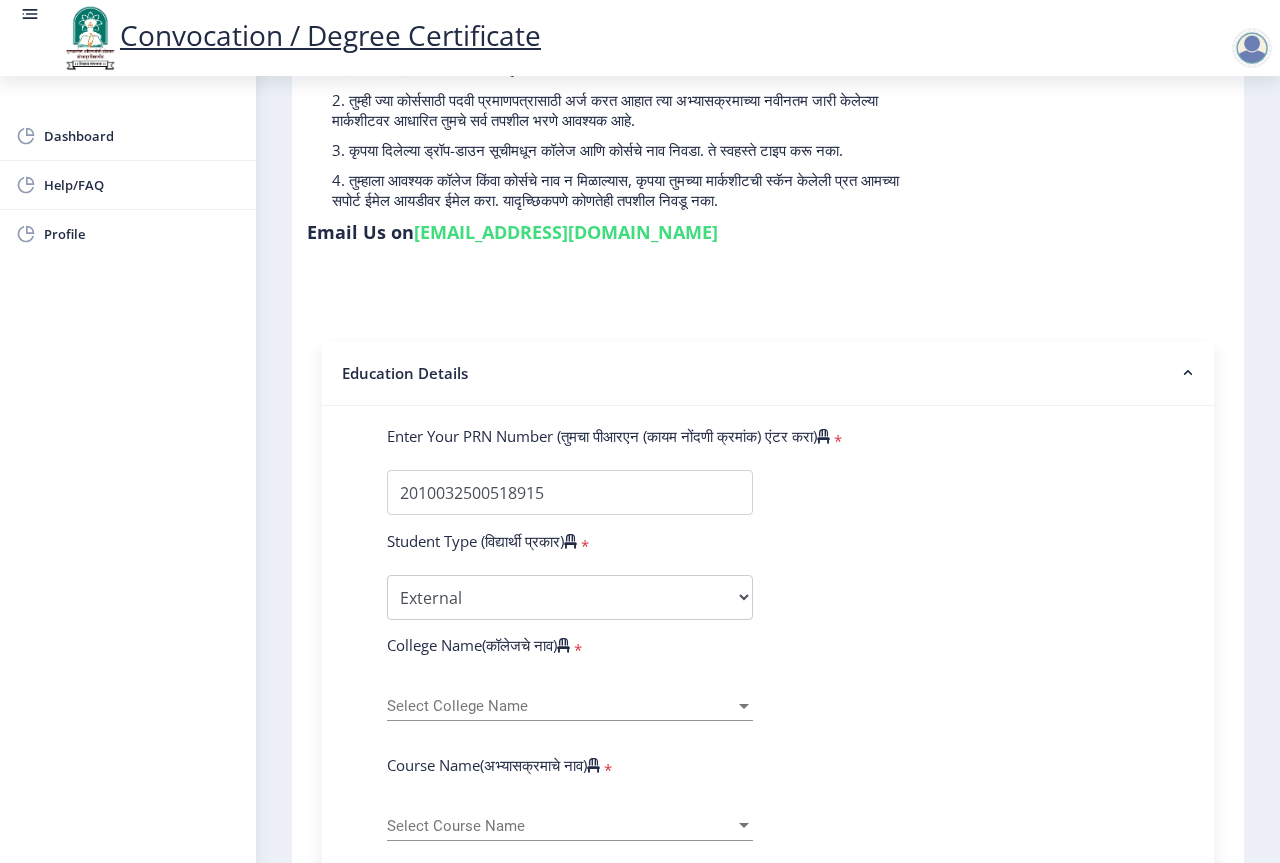 click on "Select College Name" at bounding box center [561, 706] 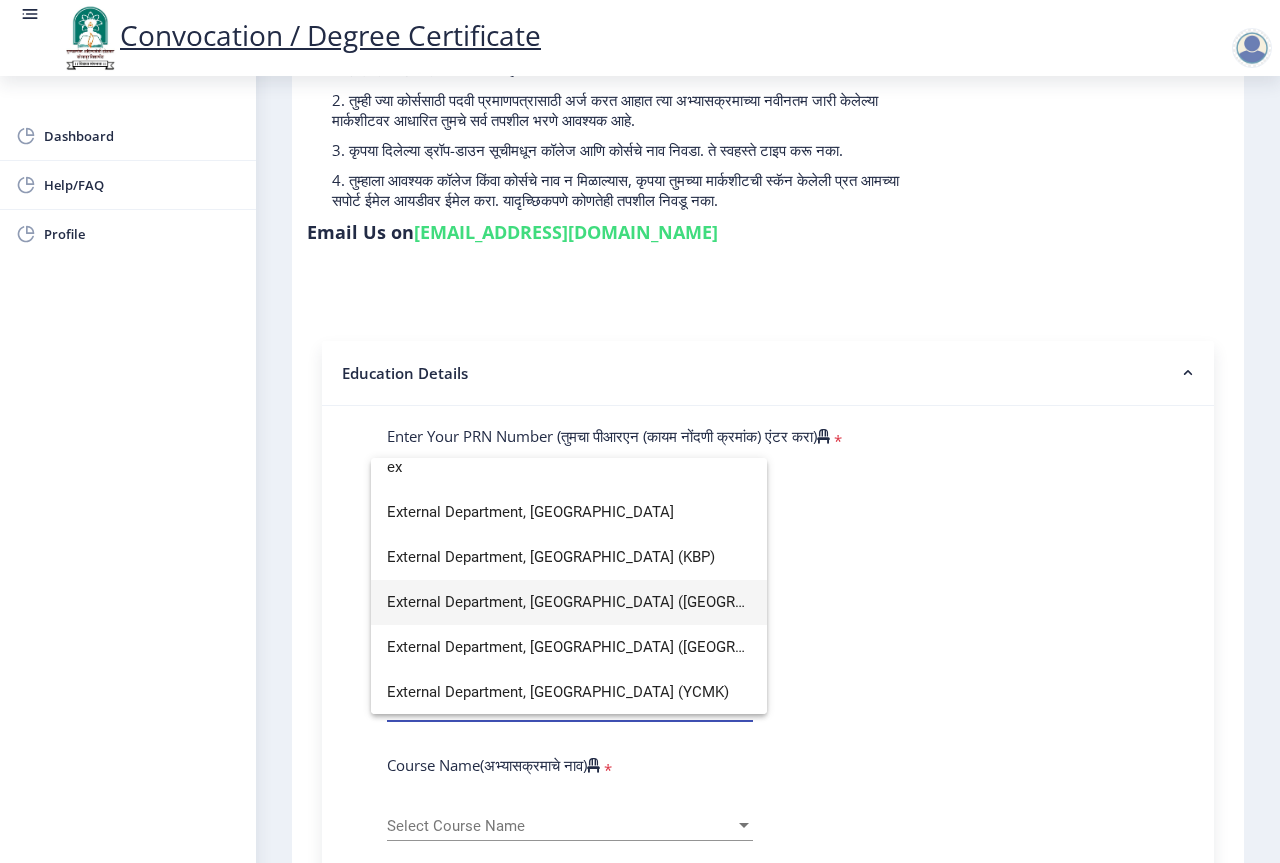 scroll, scrollTop: 14, scrollLeft: 0, axis: vertical 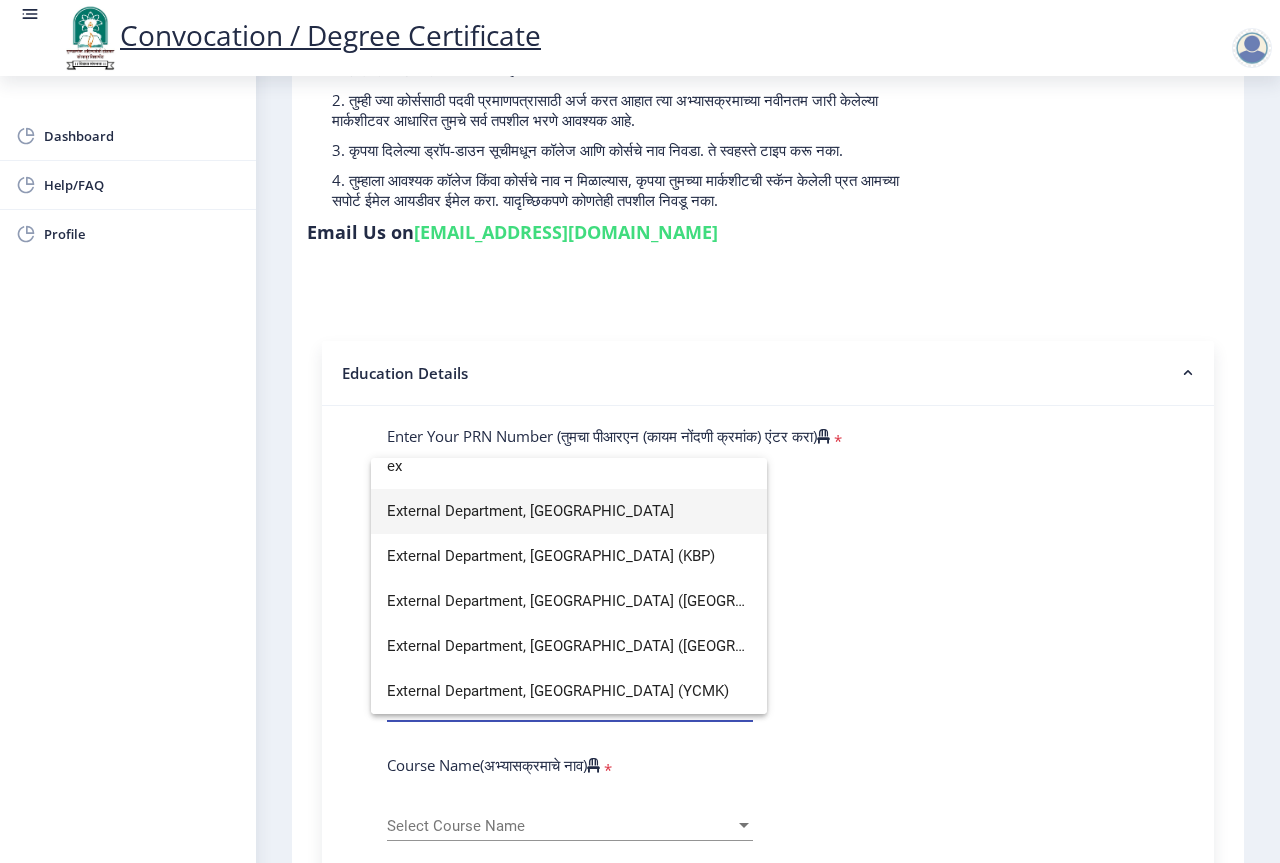 type on "ex" 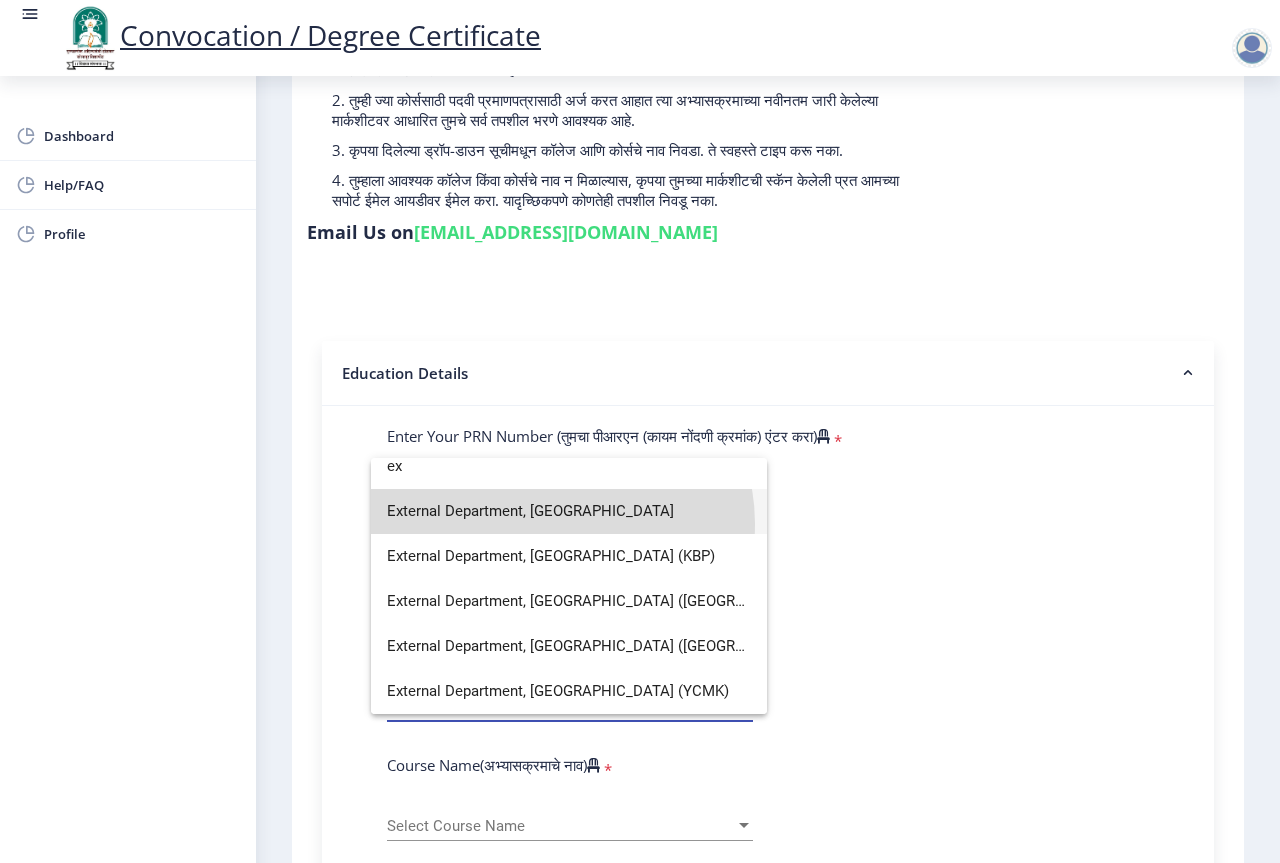 click on "External Department, Solapur University" at bounding box center [569, 511] 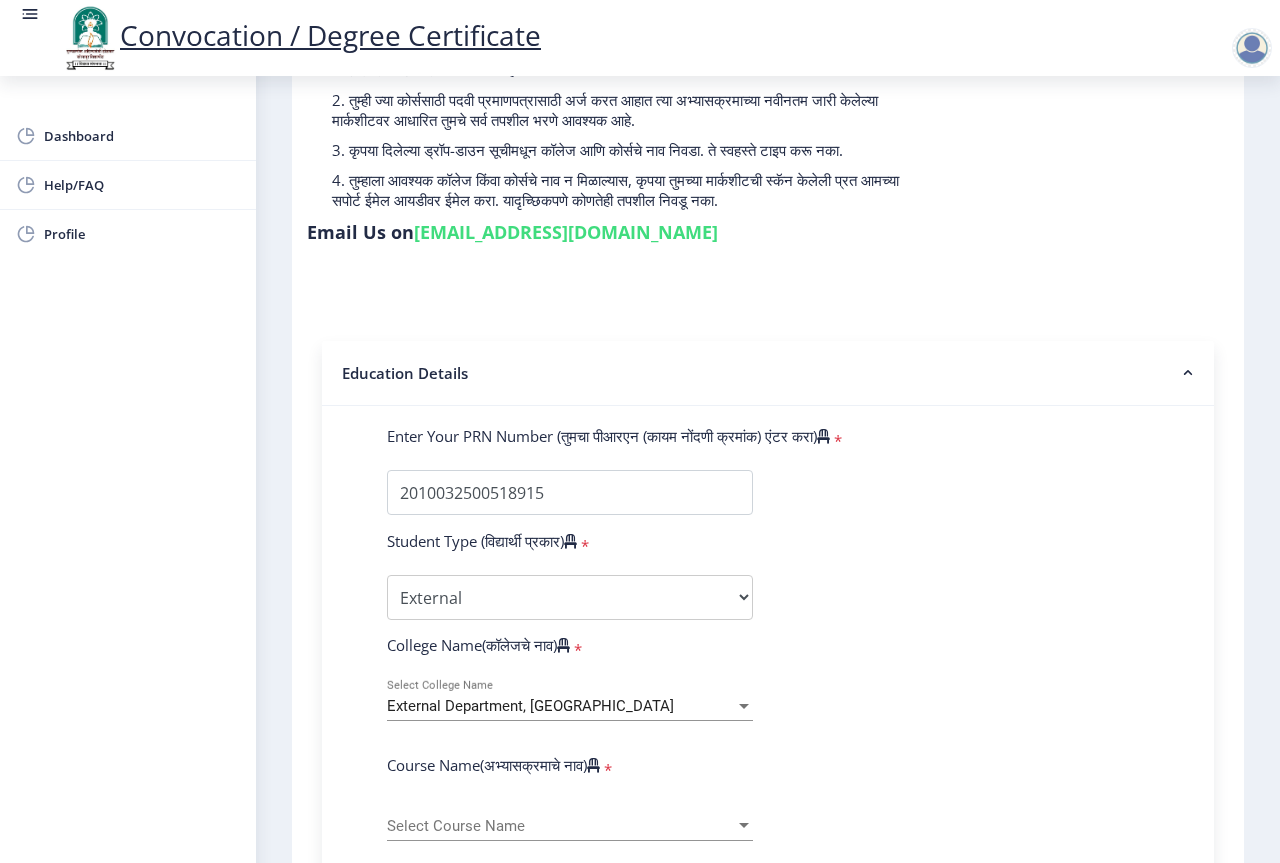 click on "Select Course Name Select Course Name" 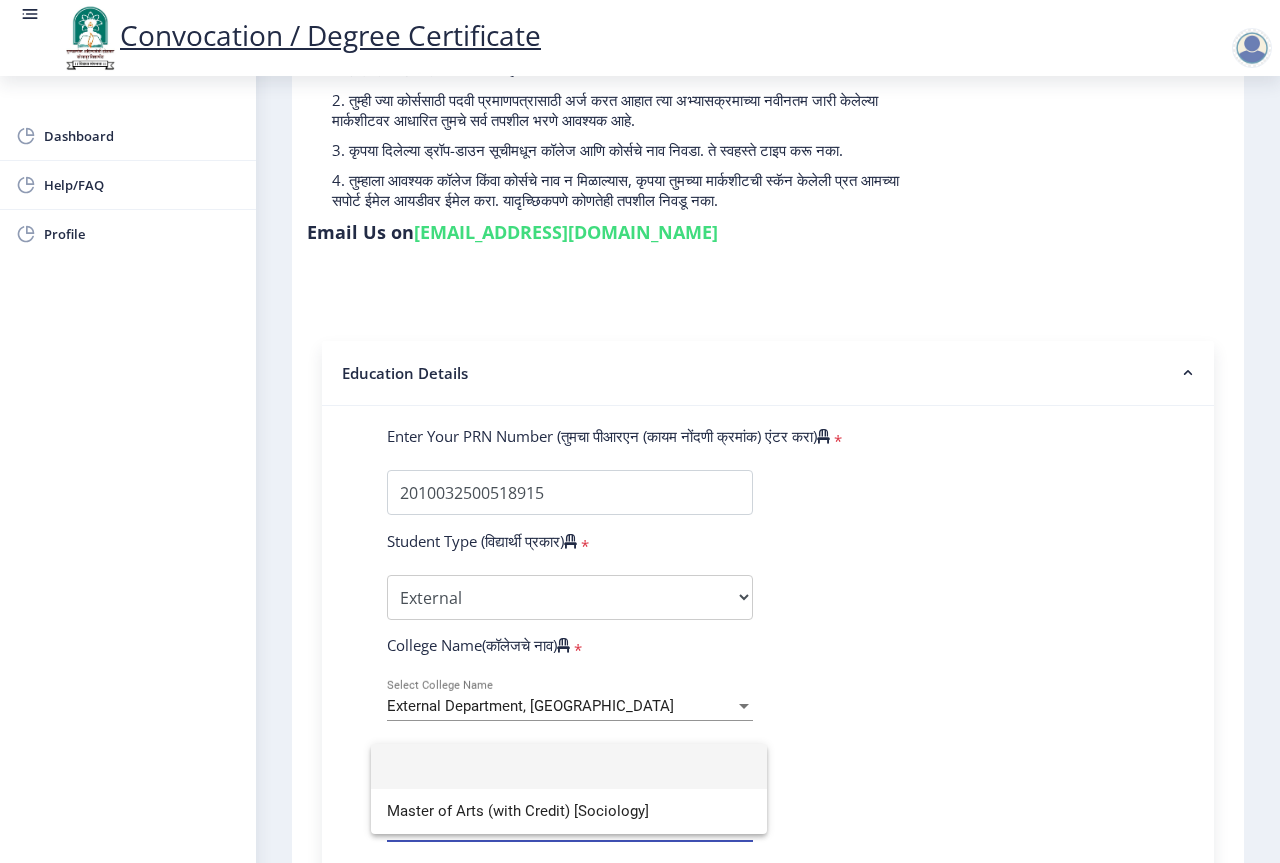 click 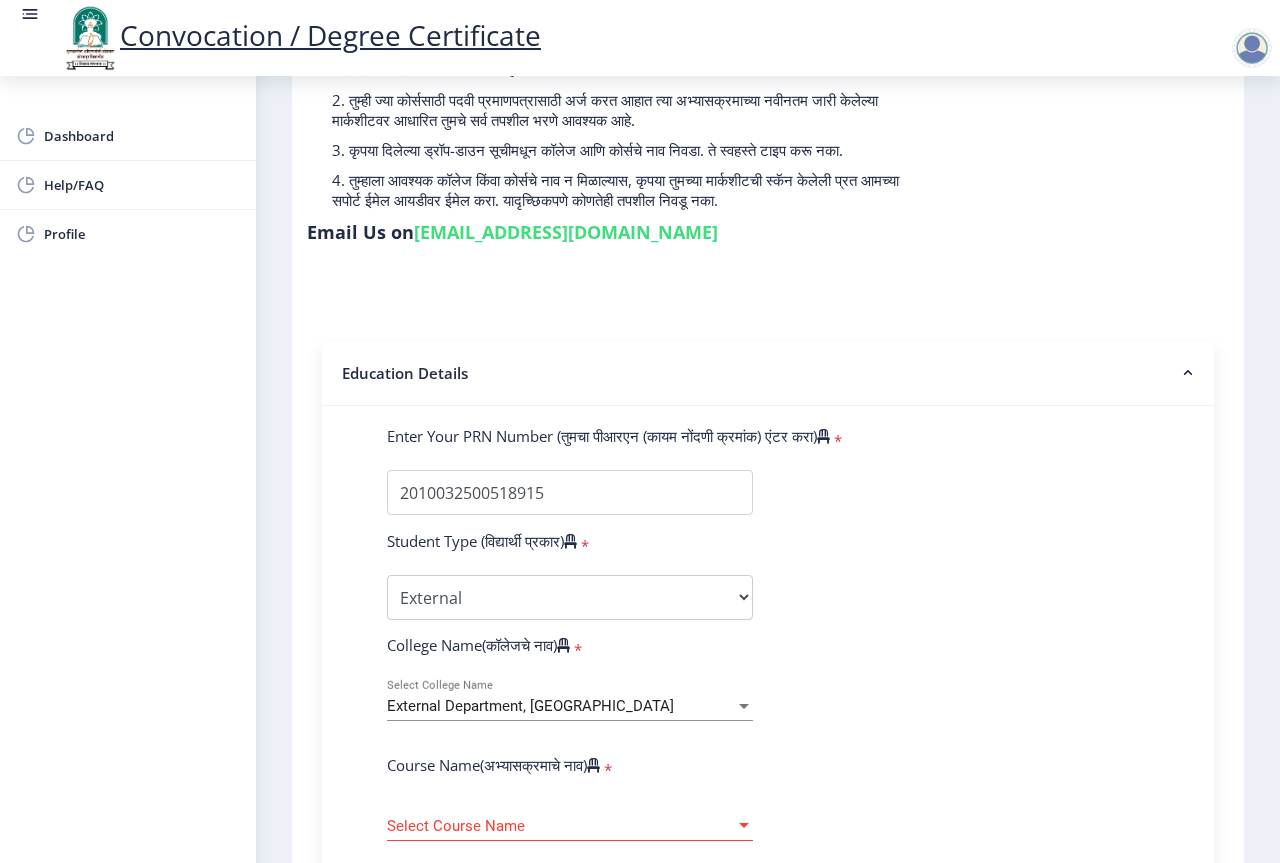 click on "External Department, Solapur University" at bounding box center (530, 706) 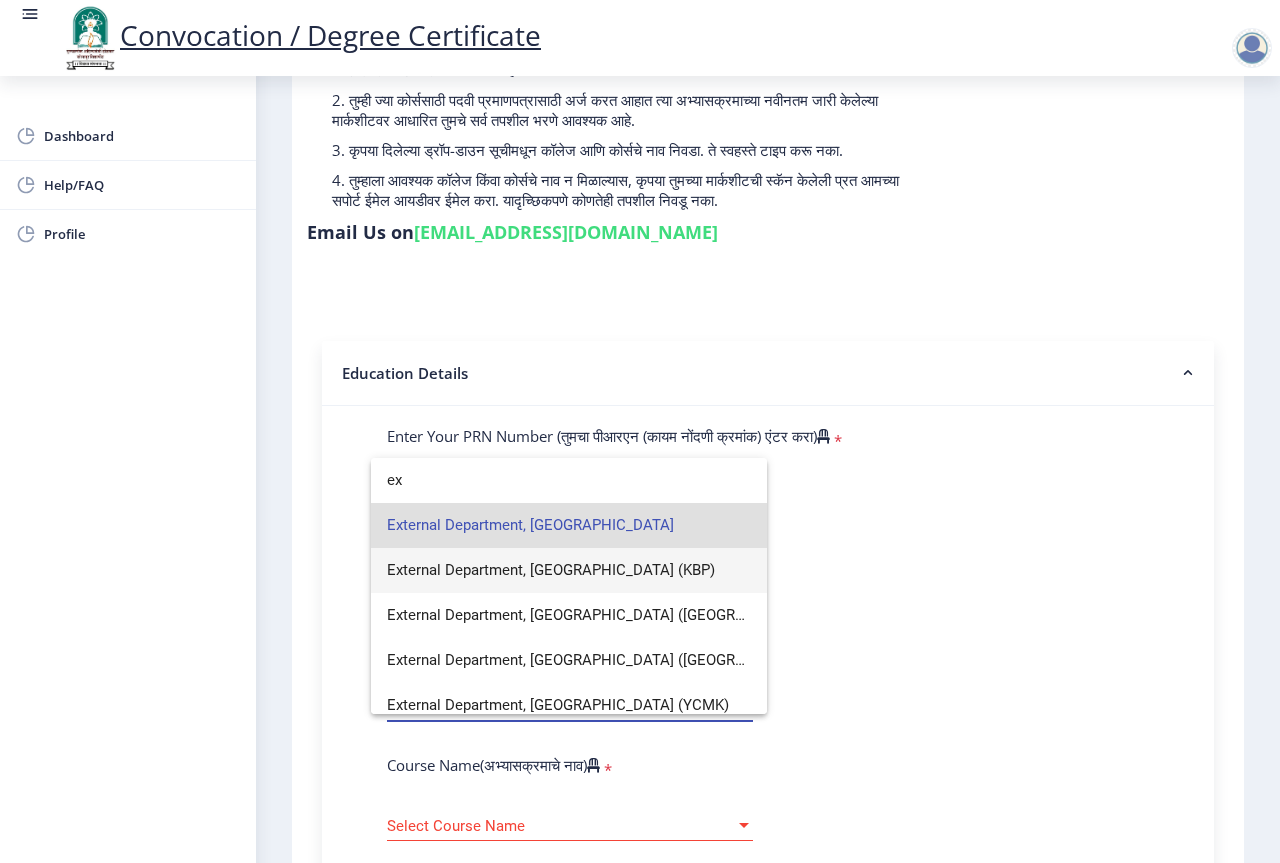 click on "External Department, Solapur University (KBP)" at bounding box center [569, 570] 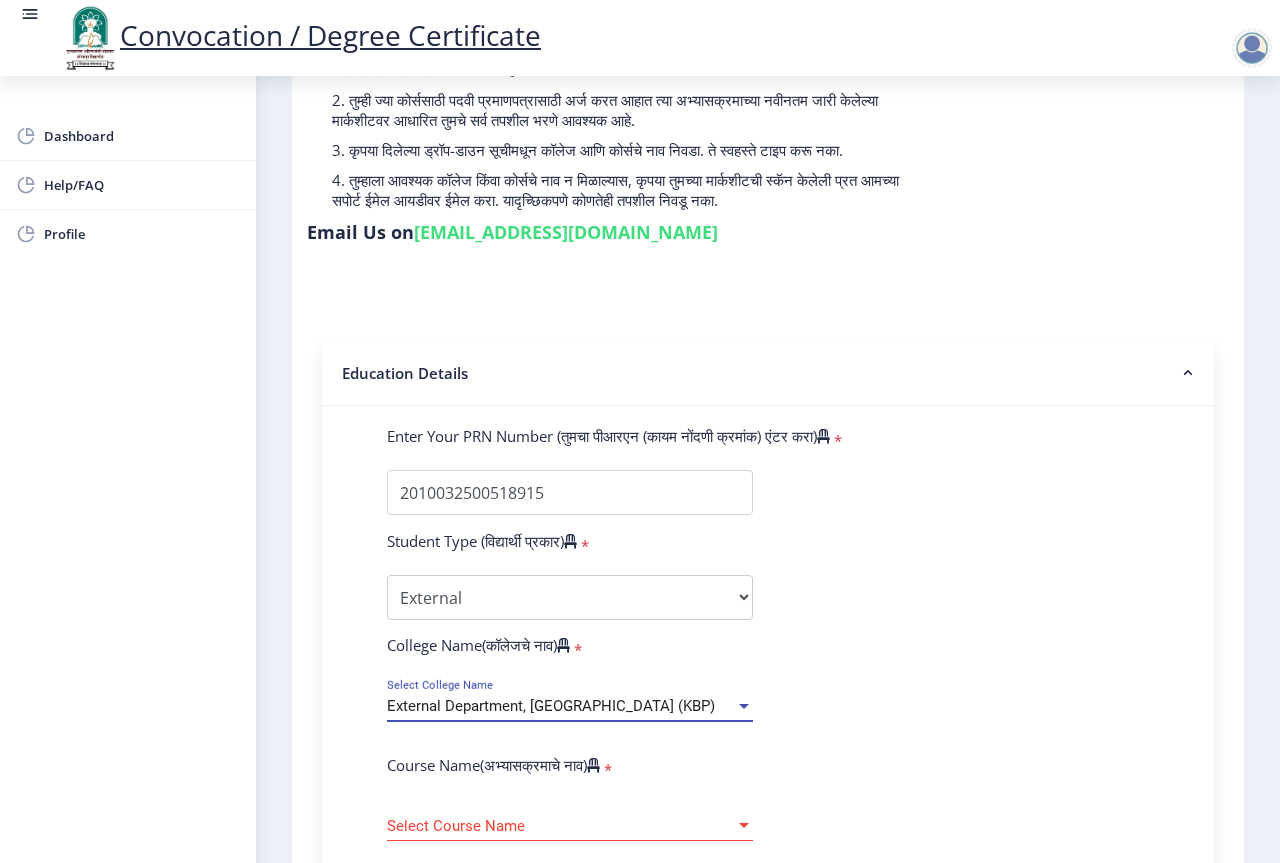 click on "Select Course Name" at bounding box center [561, 826] 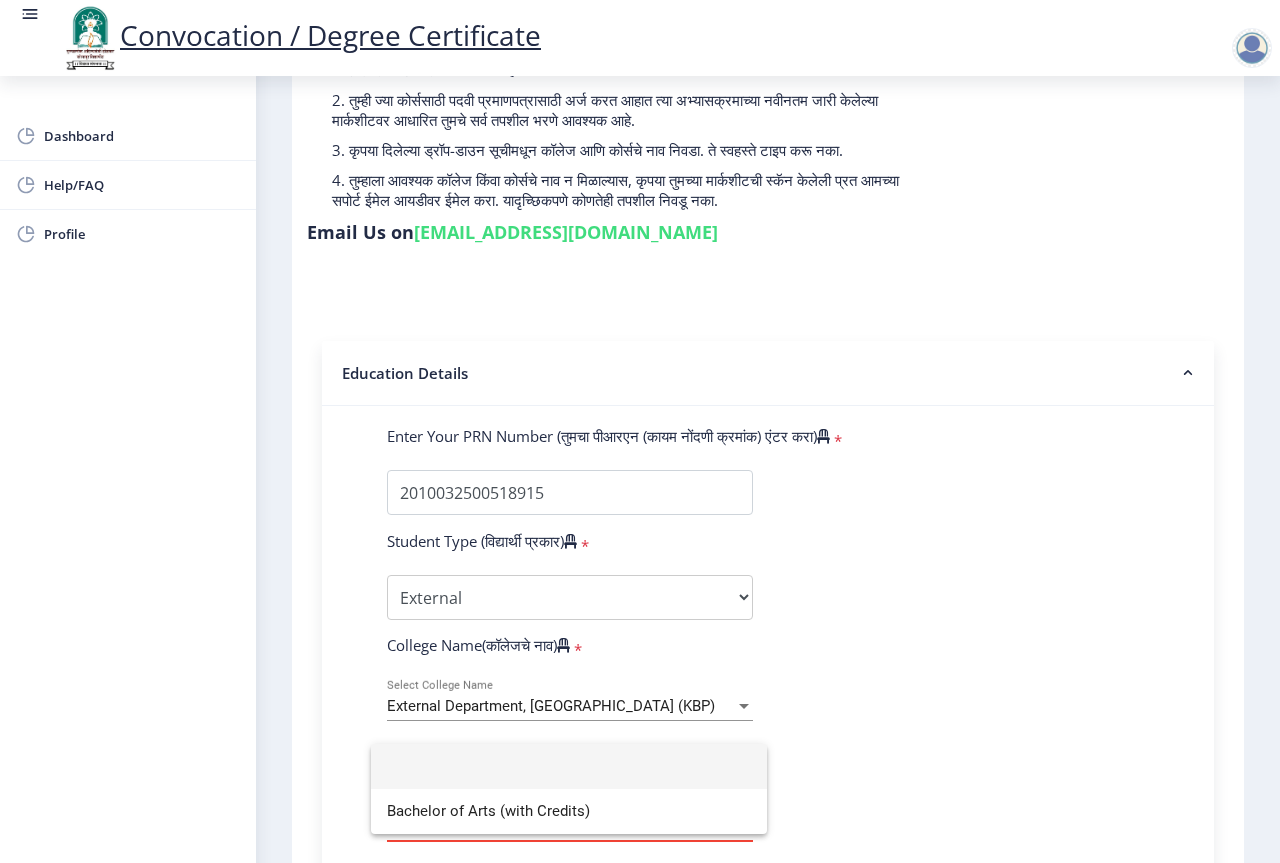 click 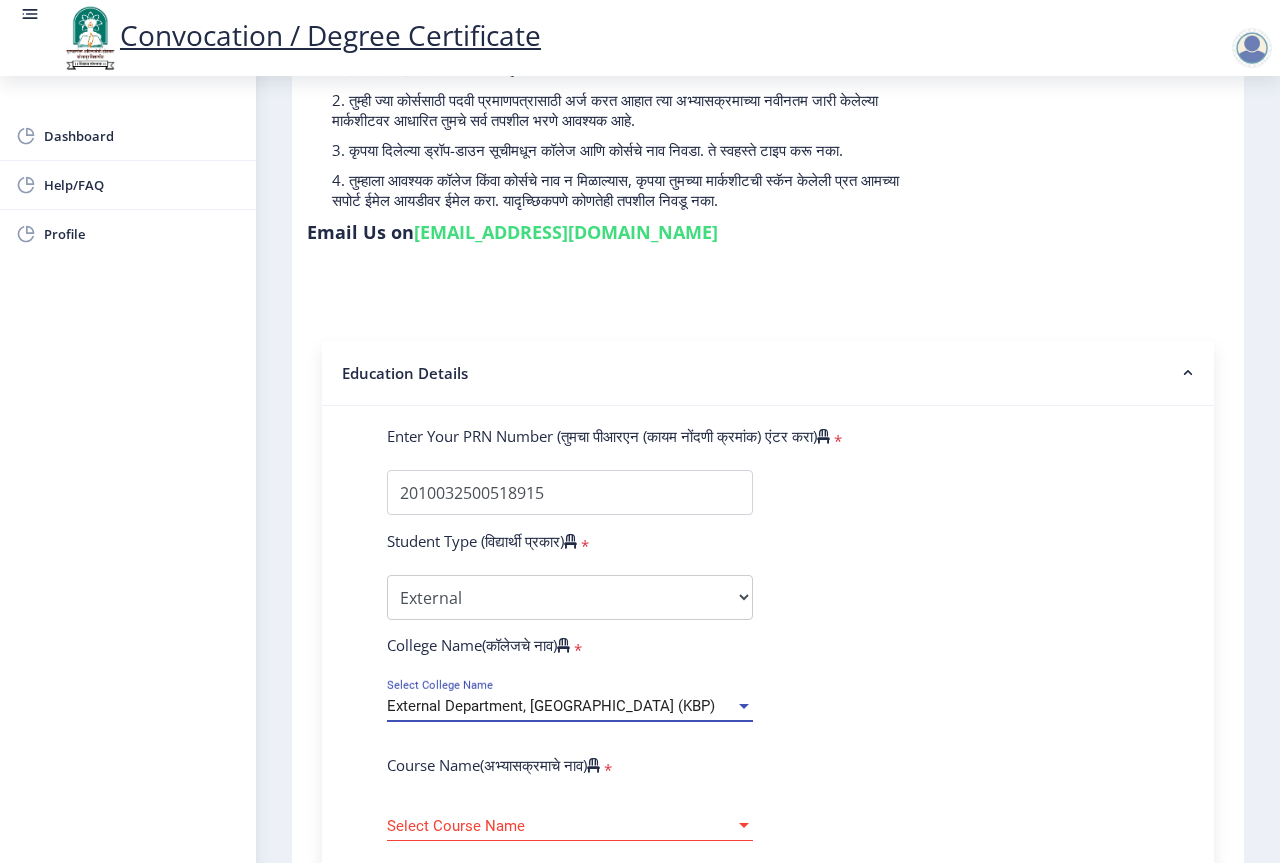 click on "External Department, Solapur University (KBP)" at bounding box center [551, 706] 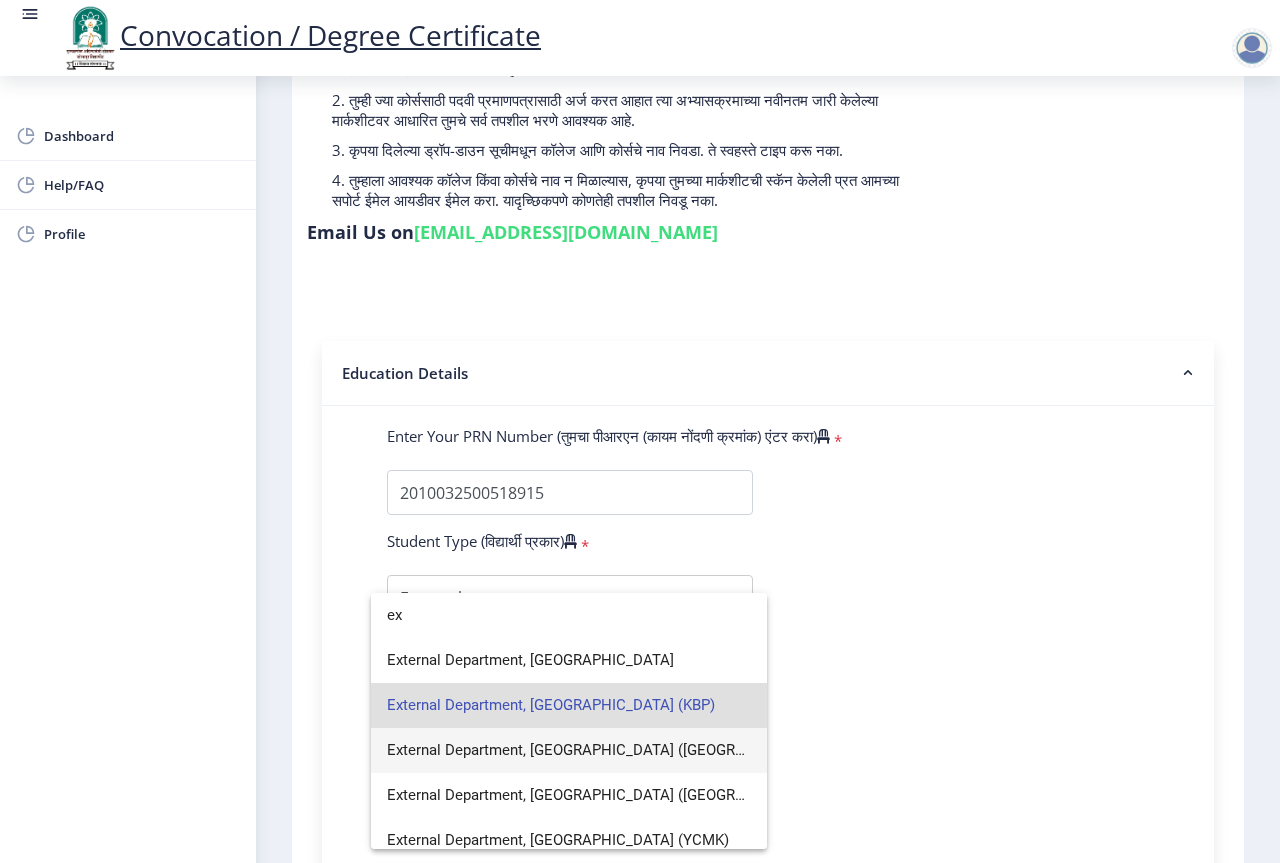 click on "External Department, Solapur University (SAN)" at bounding box center (569, 750) 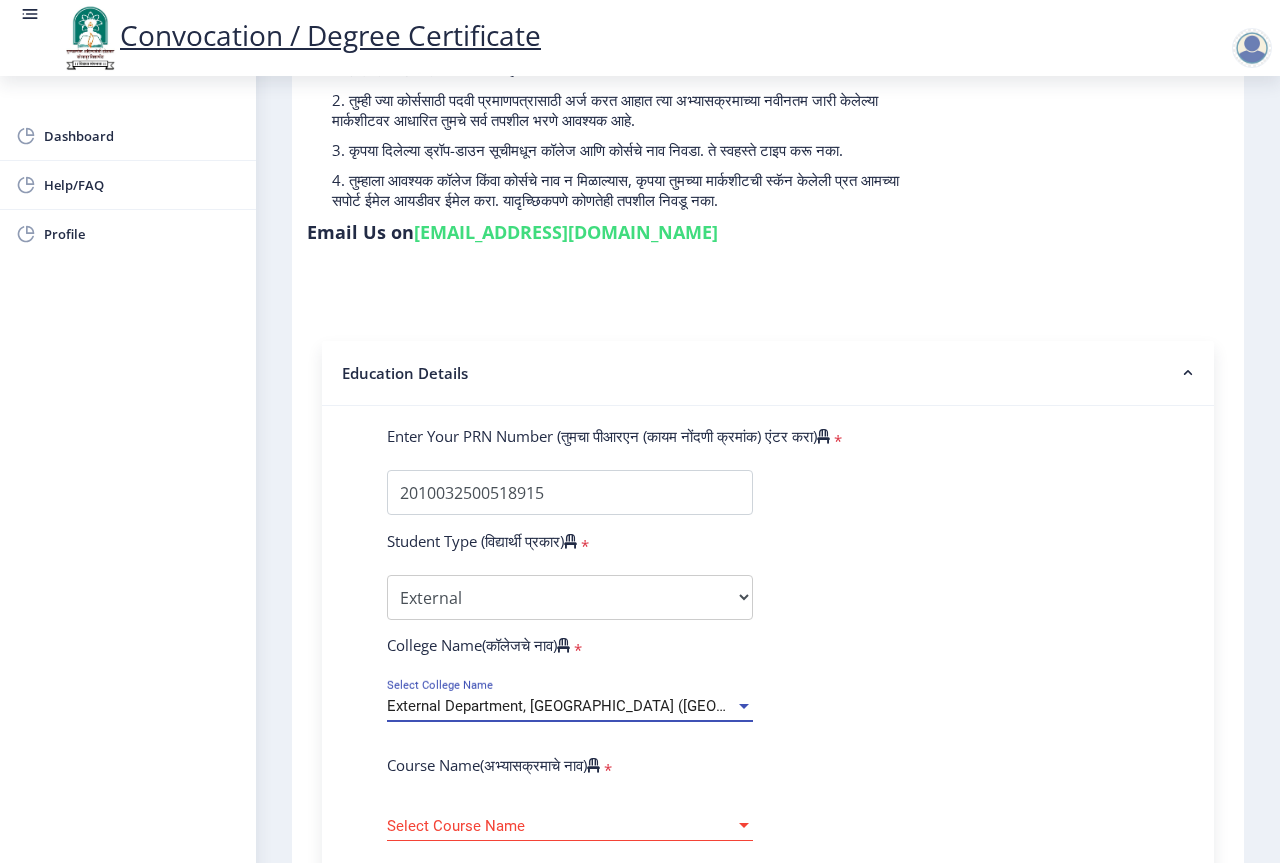 click on "Select Course Name Select Course Name" 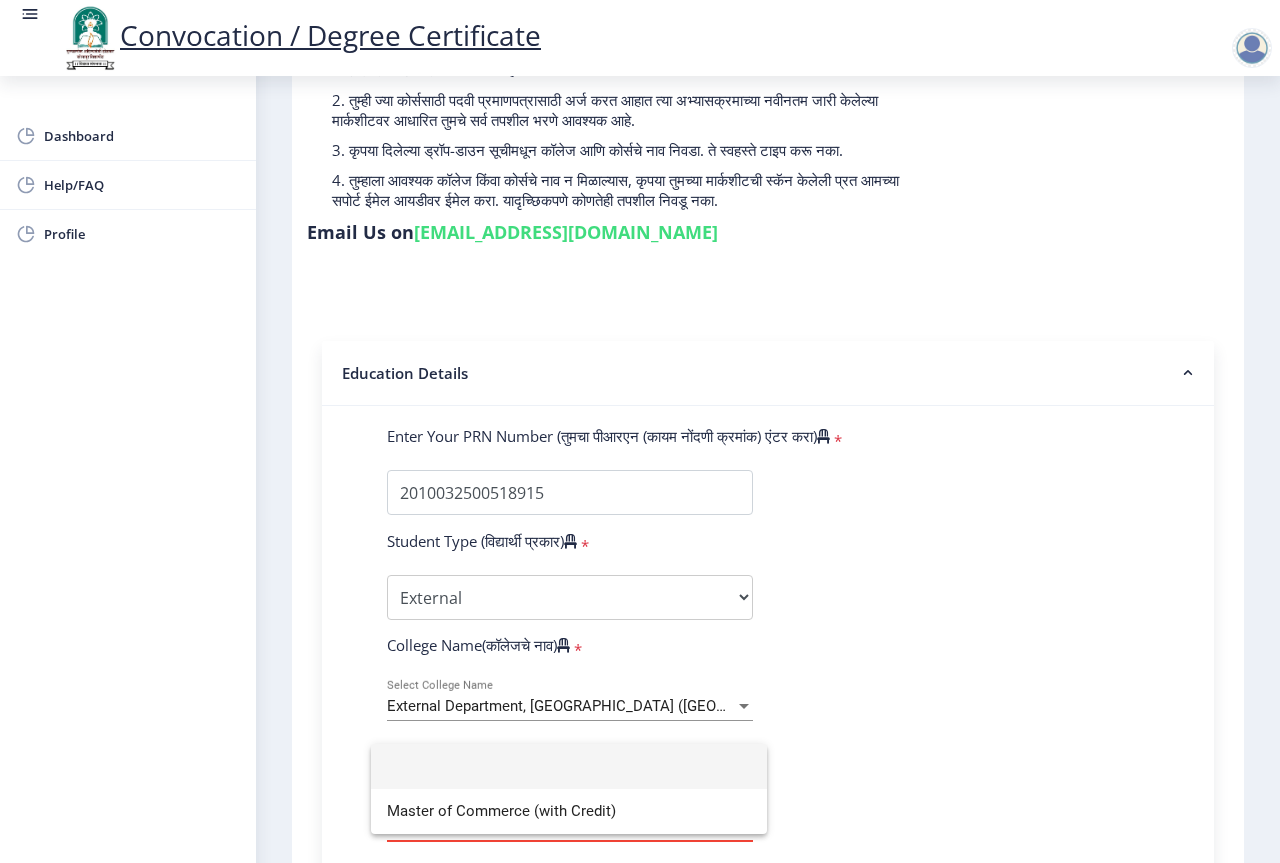 click 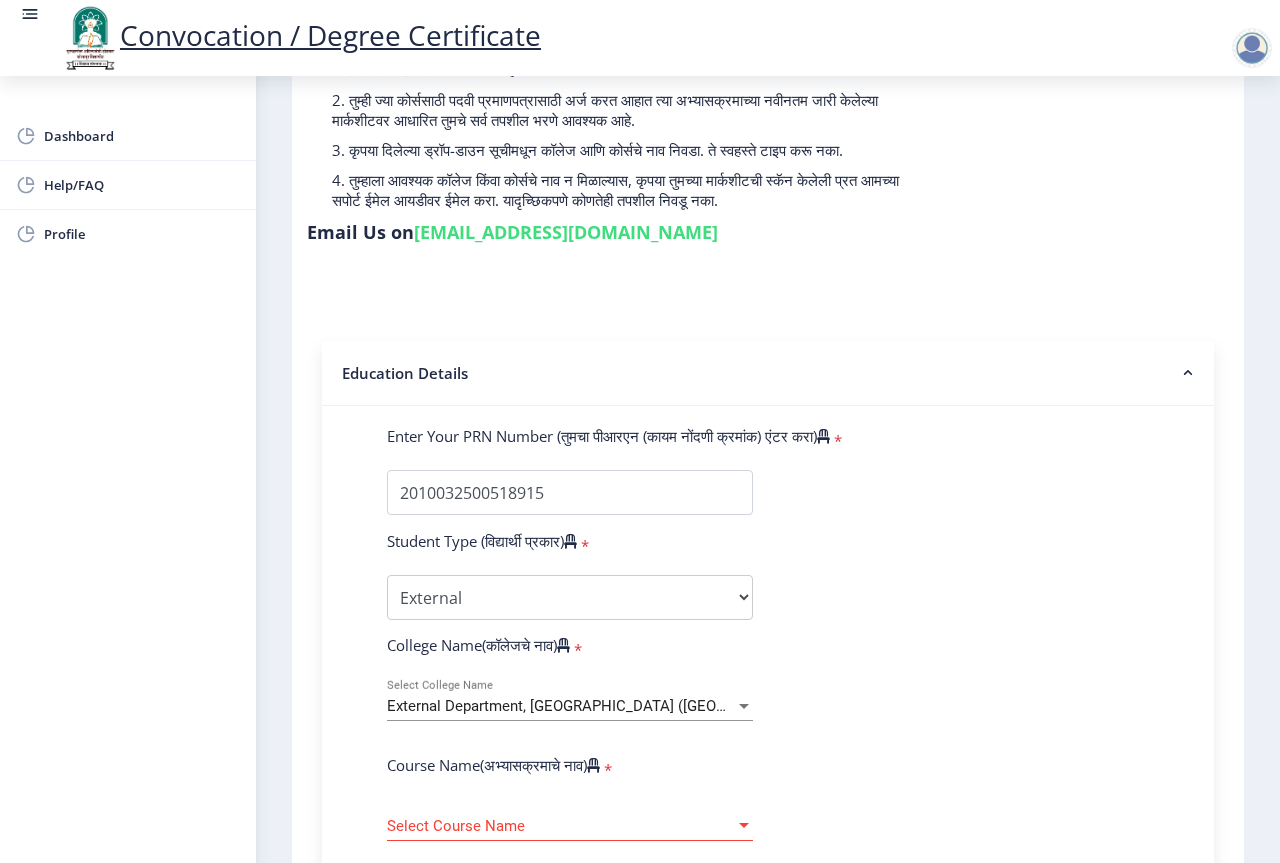 click on "External Department, Solapur University (SAN)" at bounding box center [609, 706] 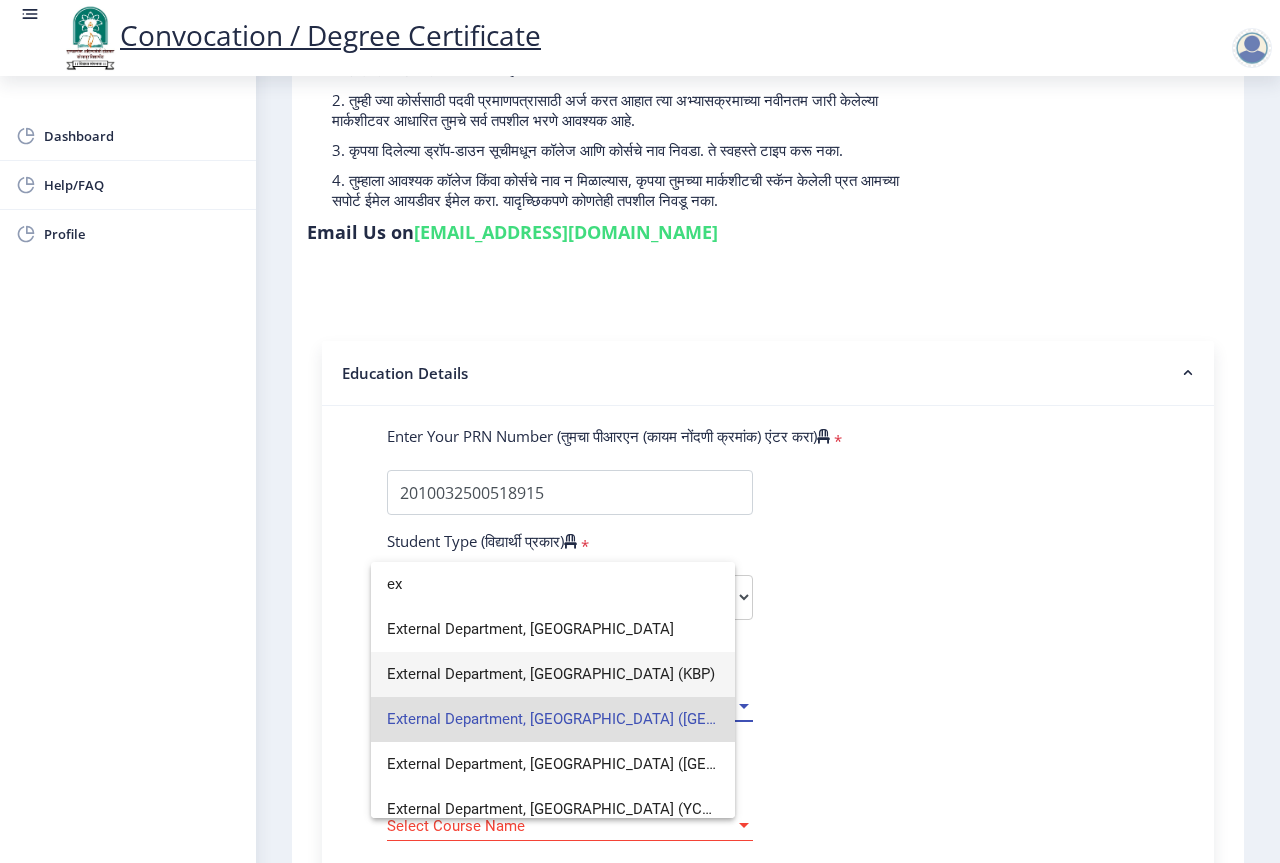 scroll, scrollTop: 0, scrollLeft: 0, axis: both 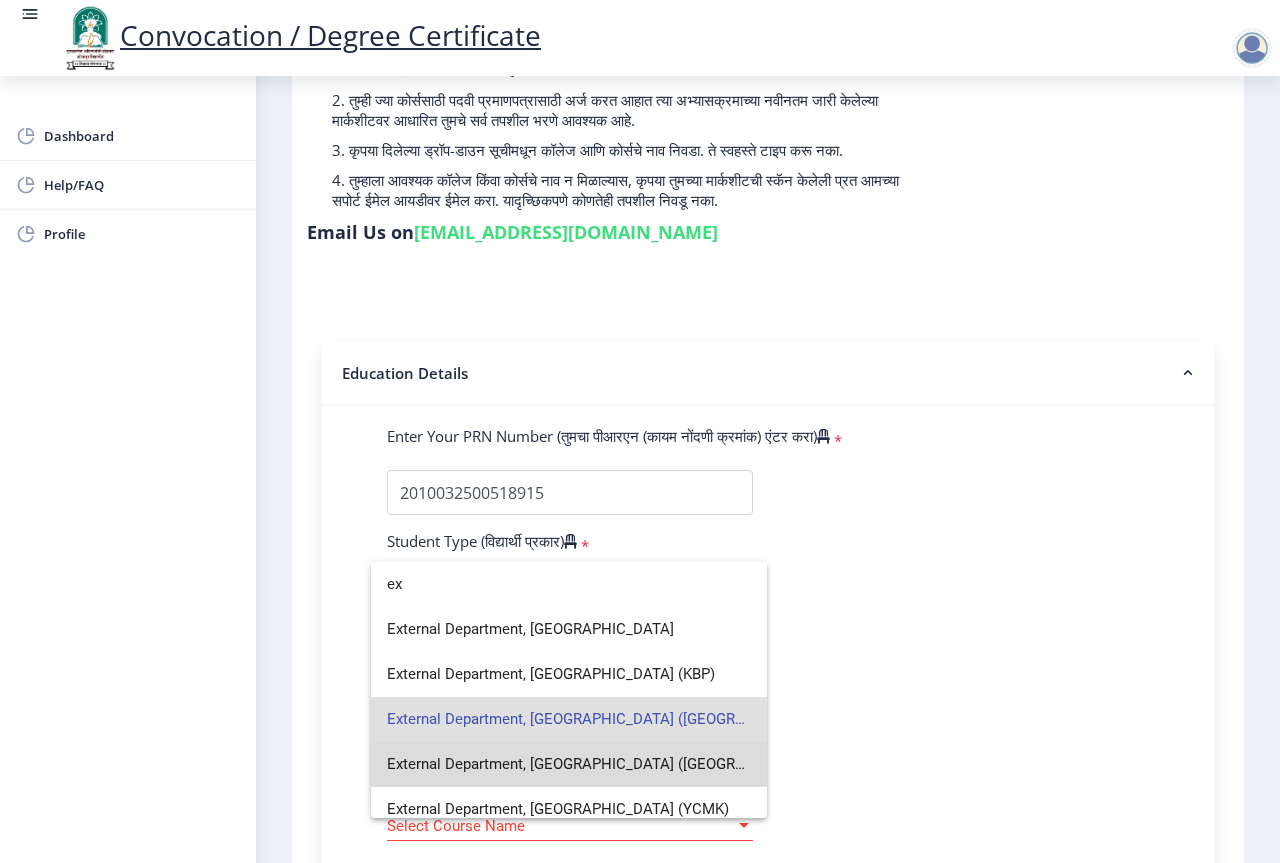 click on "External Department, Solapur University (VSAC)" at bounding box center [569, 764] 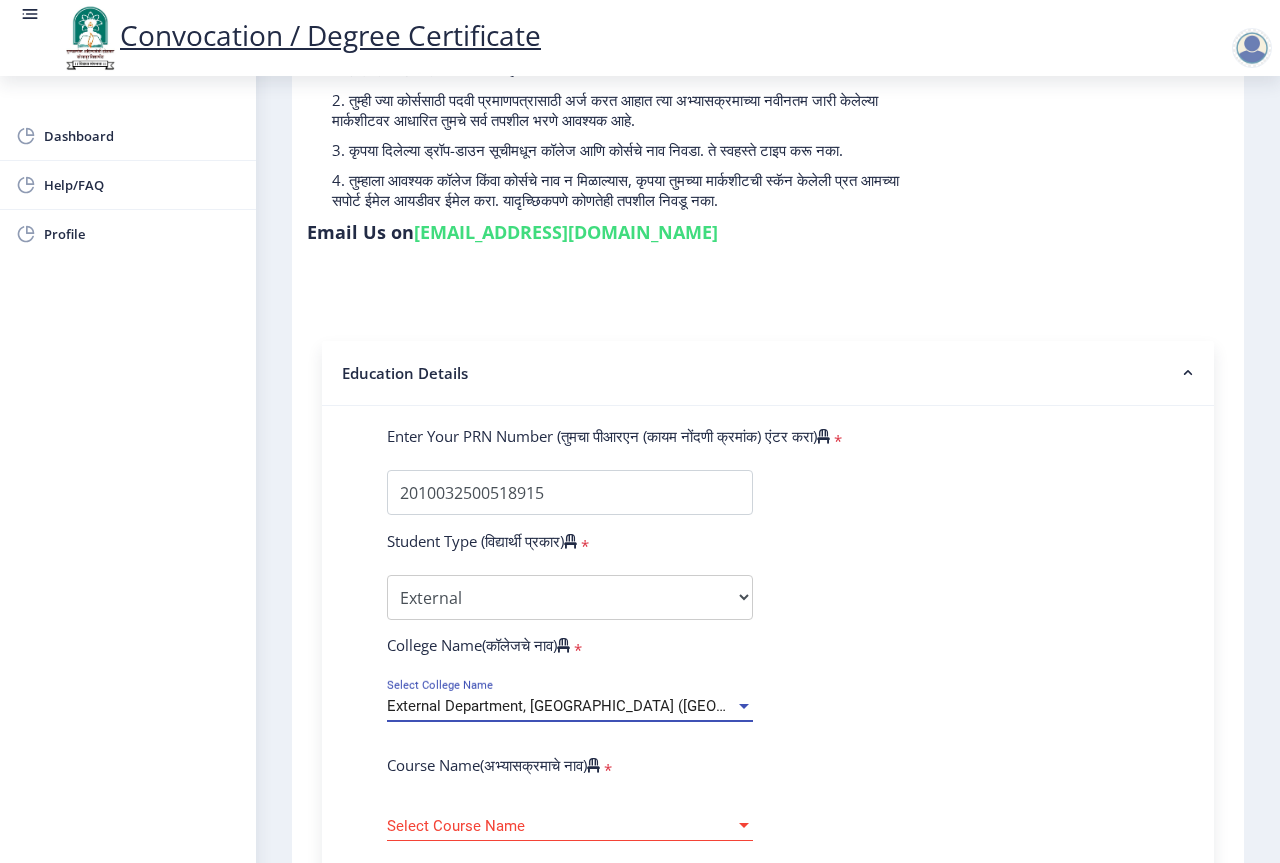 click on "Select Course Name Select Course Name" 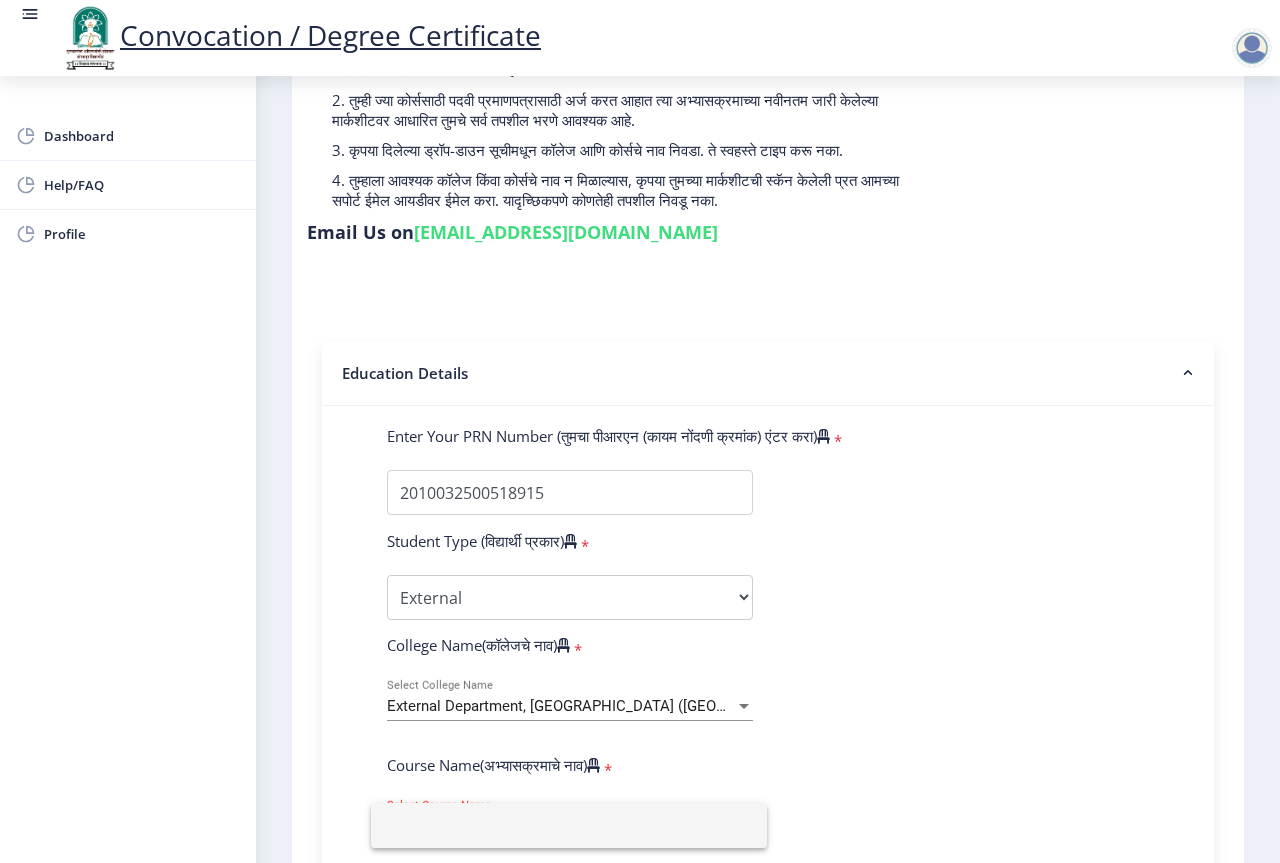 click 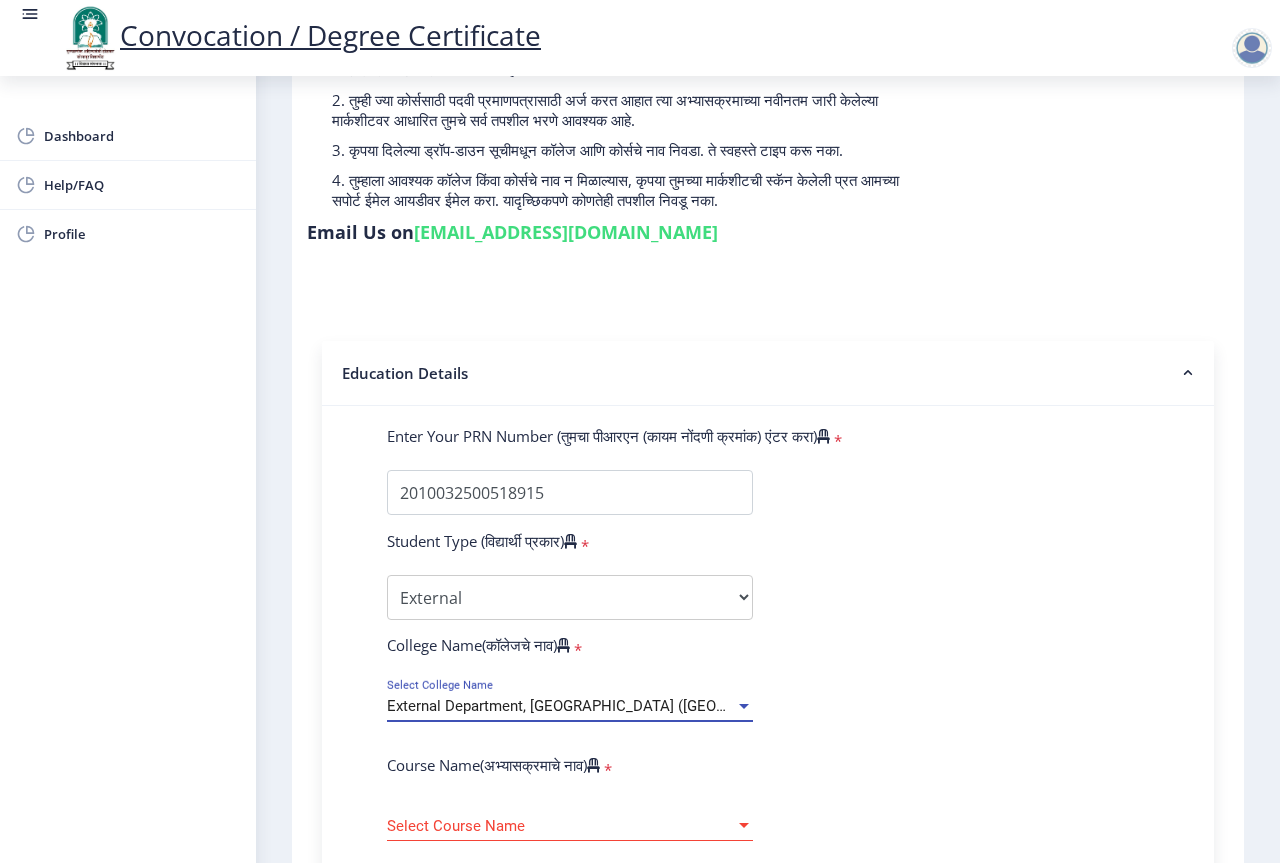 click on "External Department, Solapur University (VSAC)" at bounding box center (609, 706) 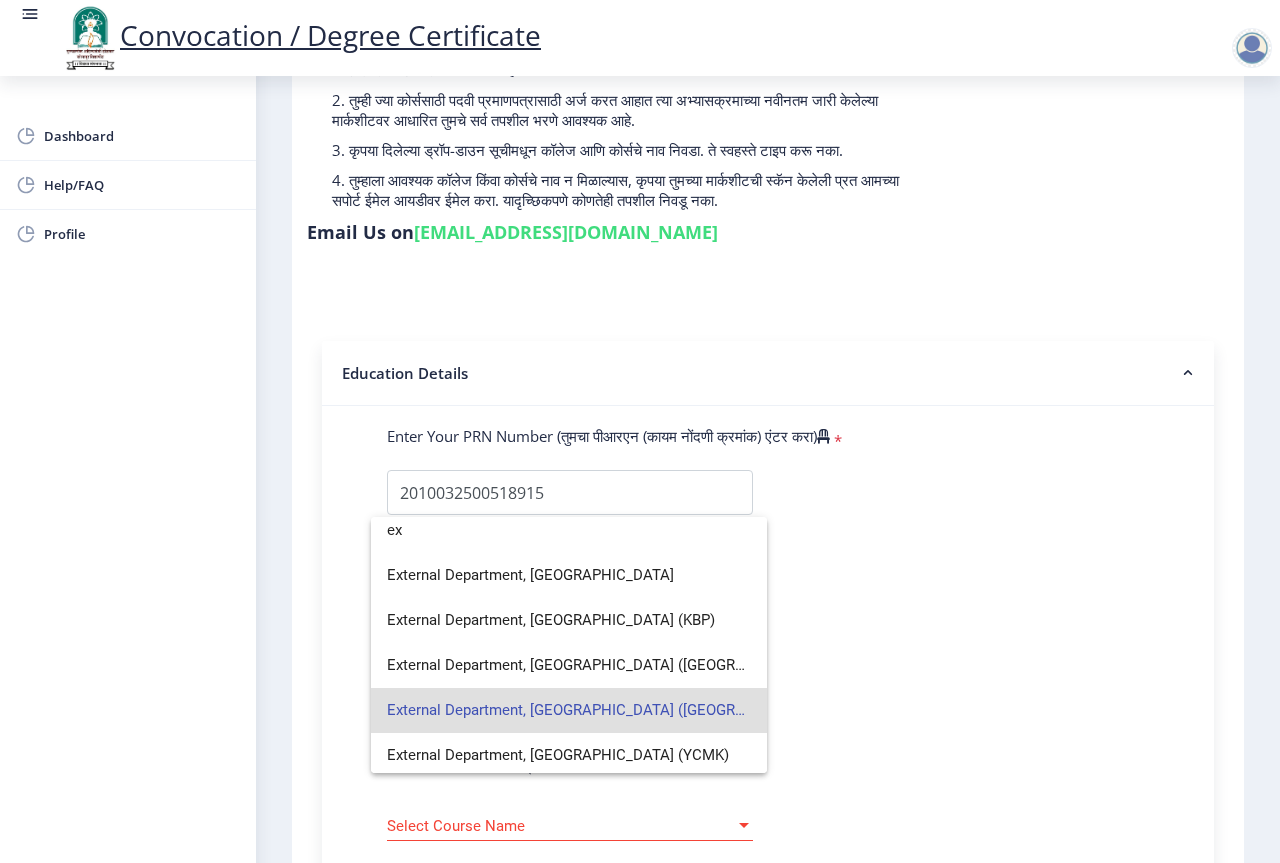 scroll, scrollTop: 14, scrollLeft: 0, axis: vertical 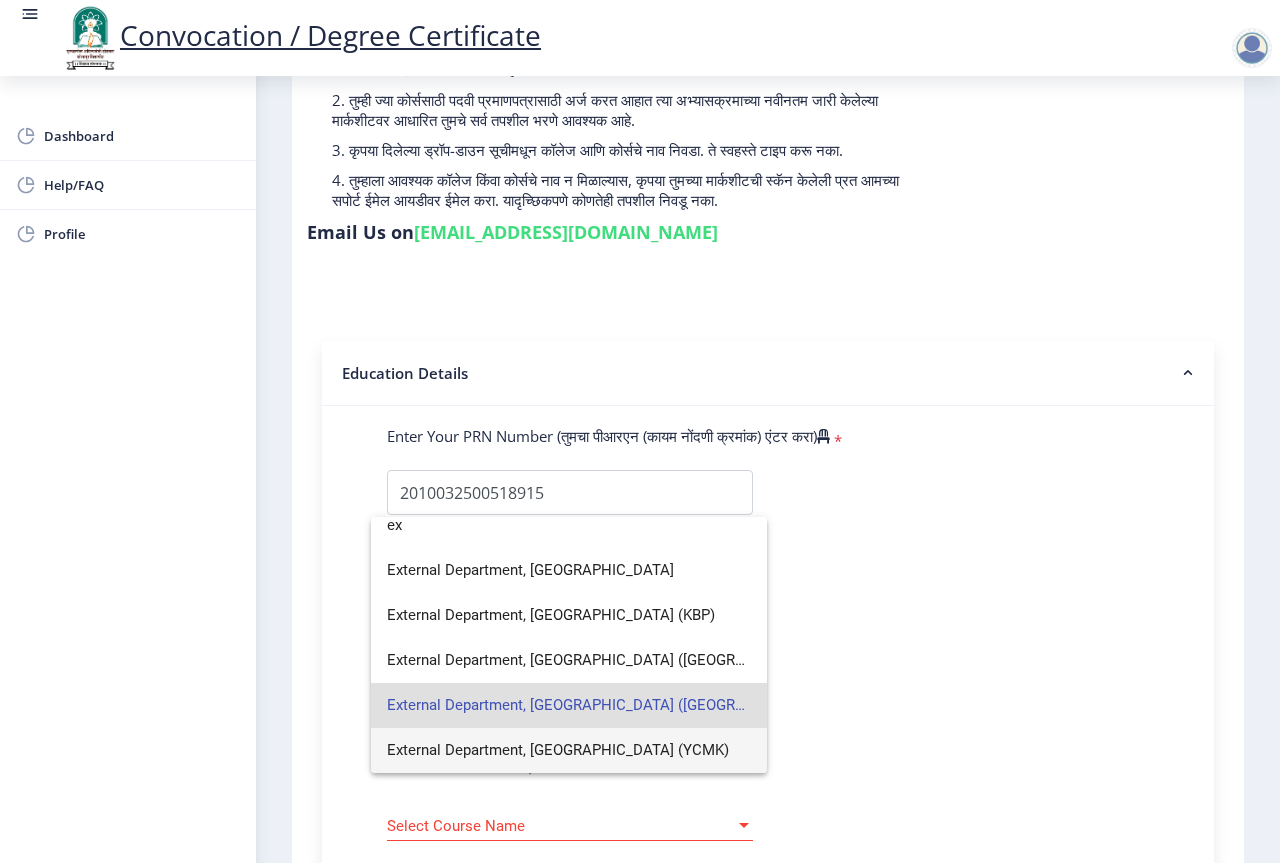 click on "External Department, Solapur University (YCMK)" at bounding box center [569, 750] 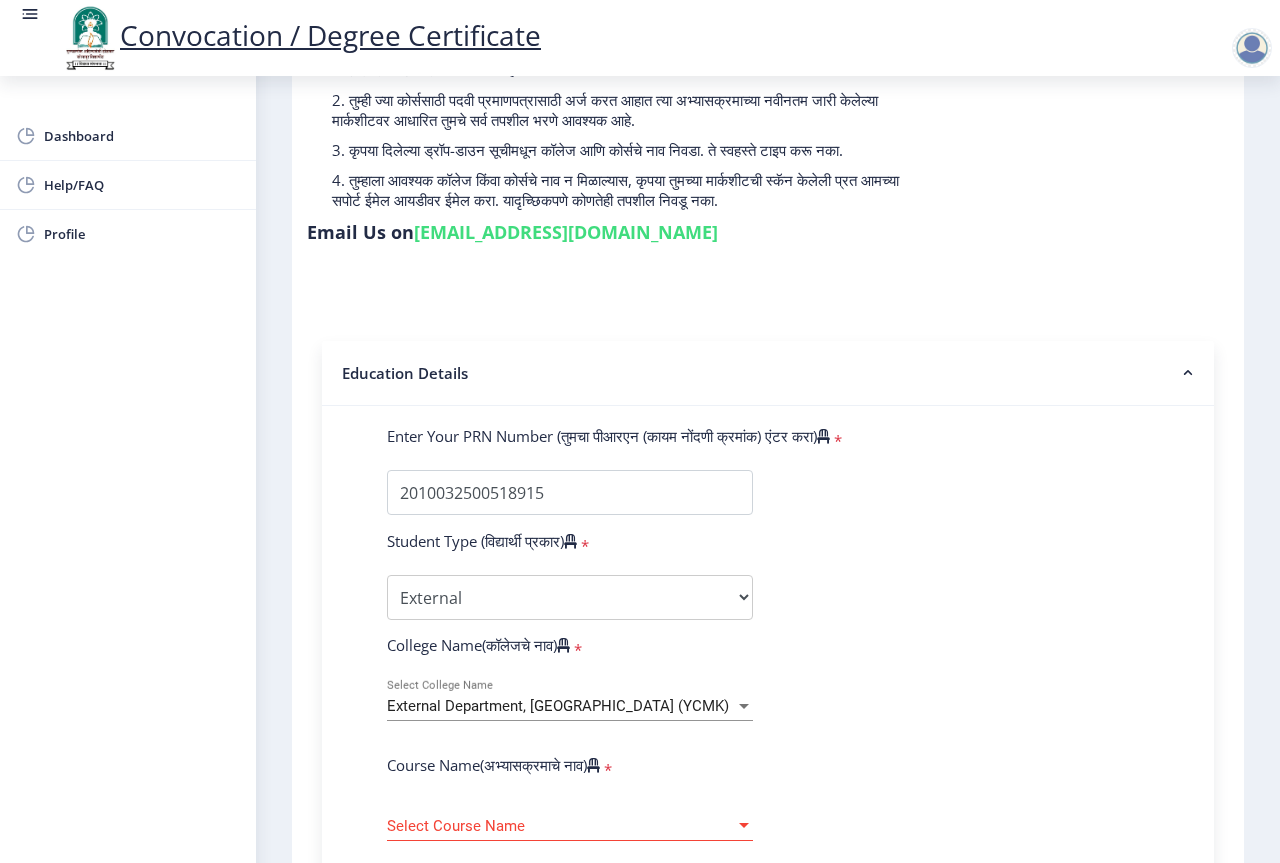 click on "Select Course Name Select Course Name" 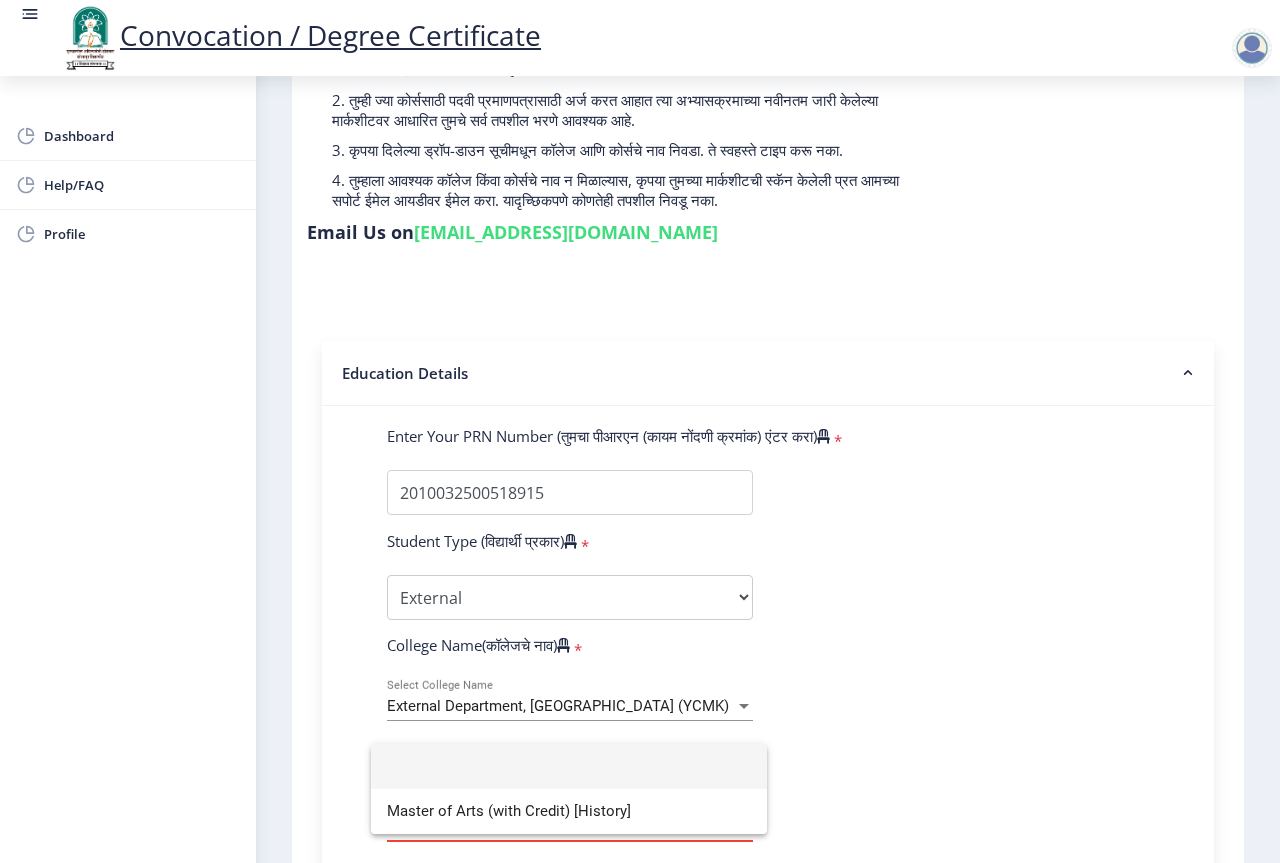 click 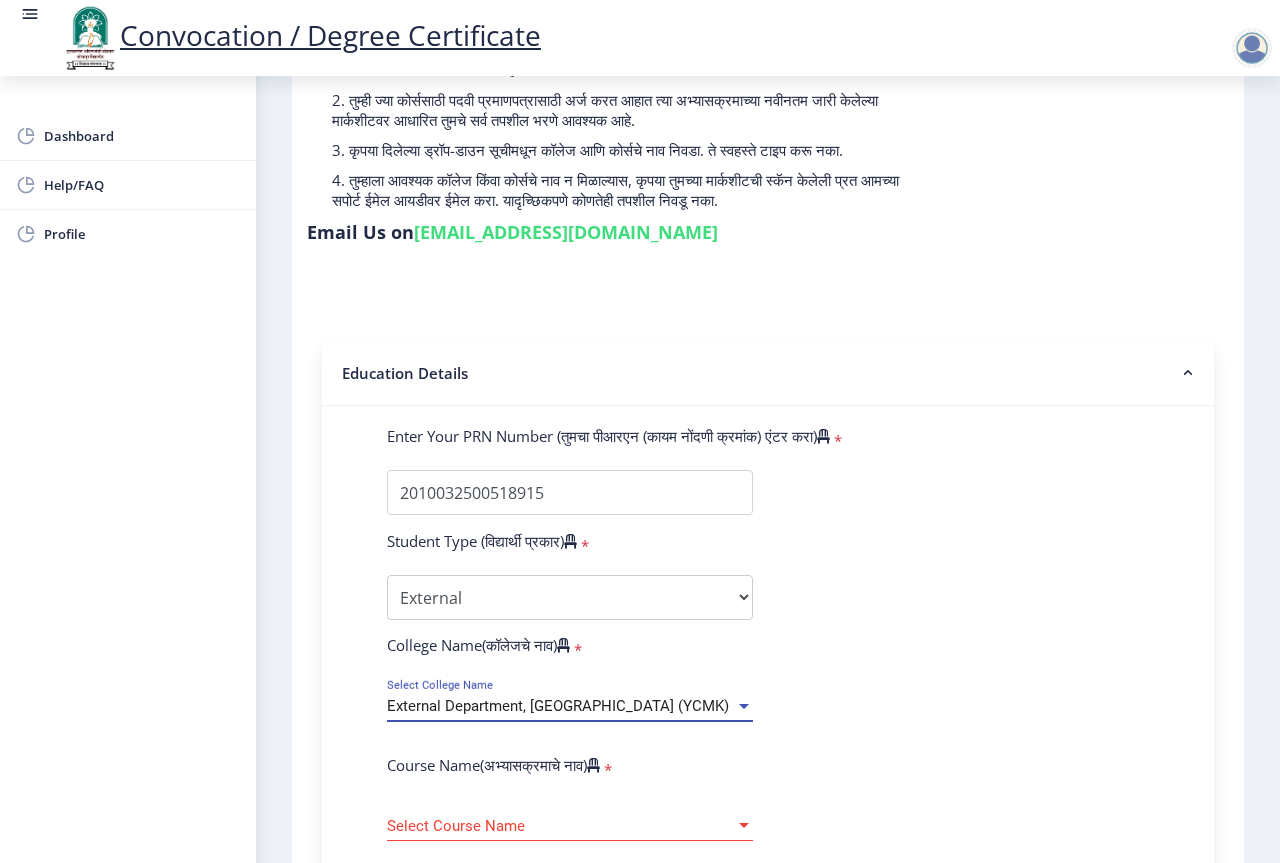 click on "External Department, Solapur University (YCMK)" at bounding box center [558, 706] 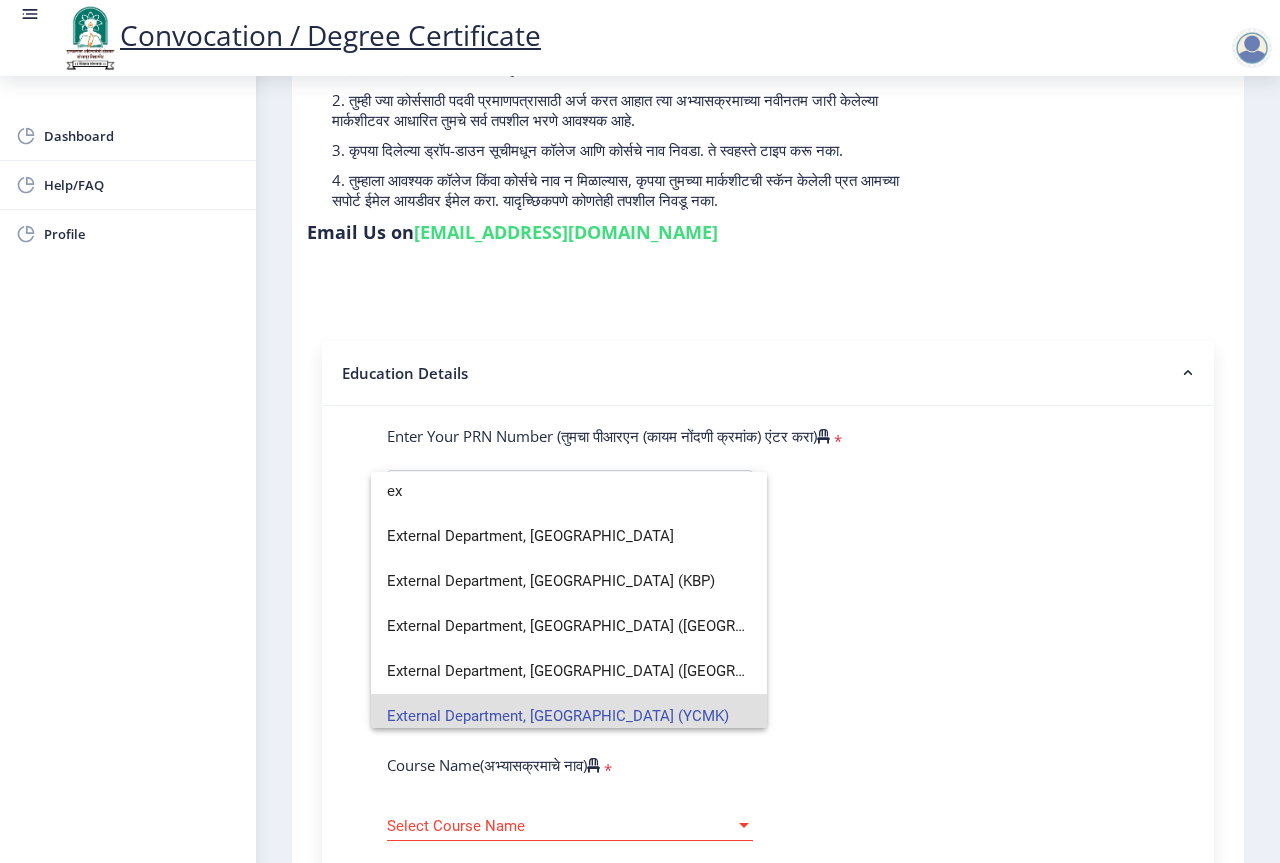 scroll, scrollTop: 0, scrollLeft: 0, axis: both 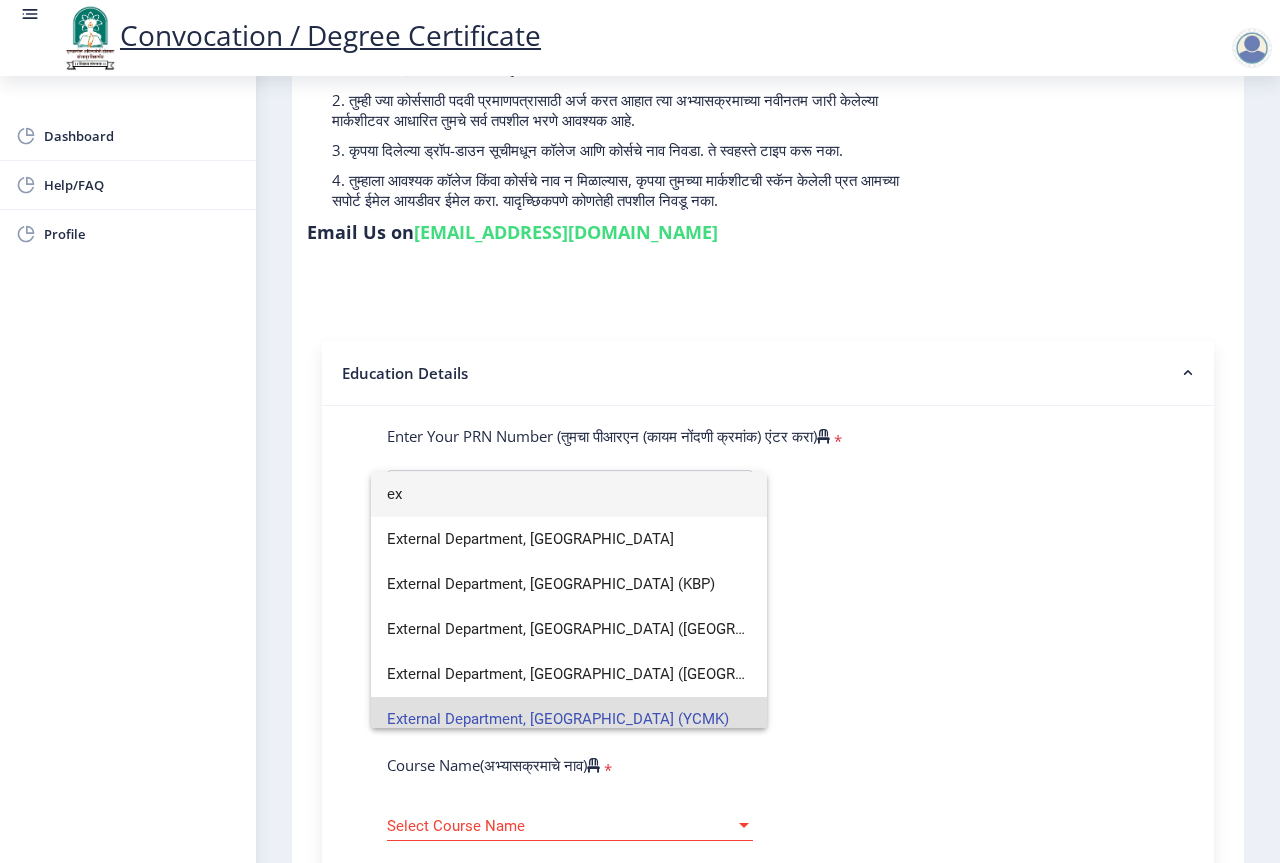 type on "e" 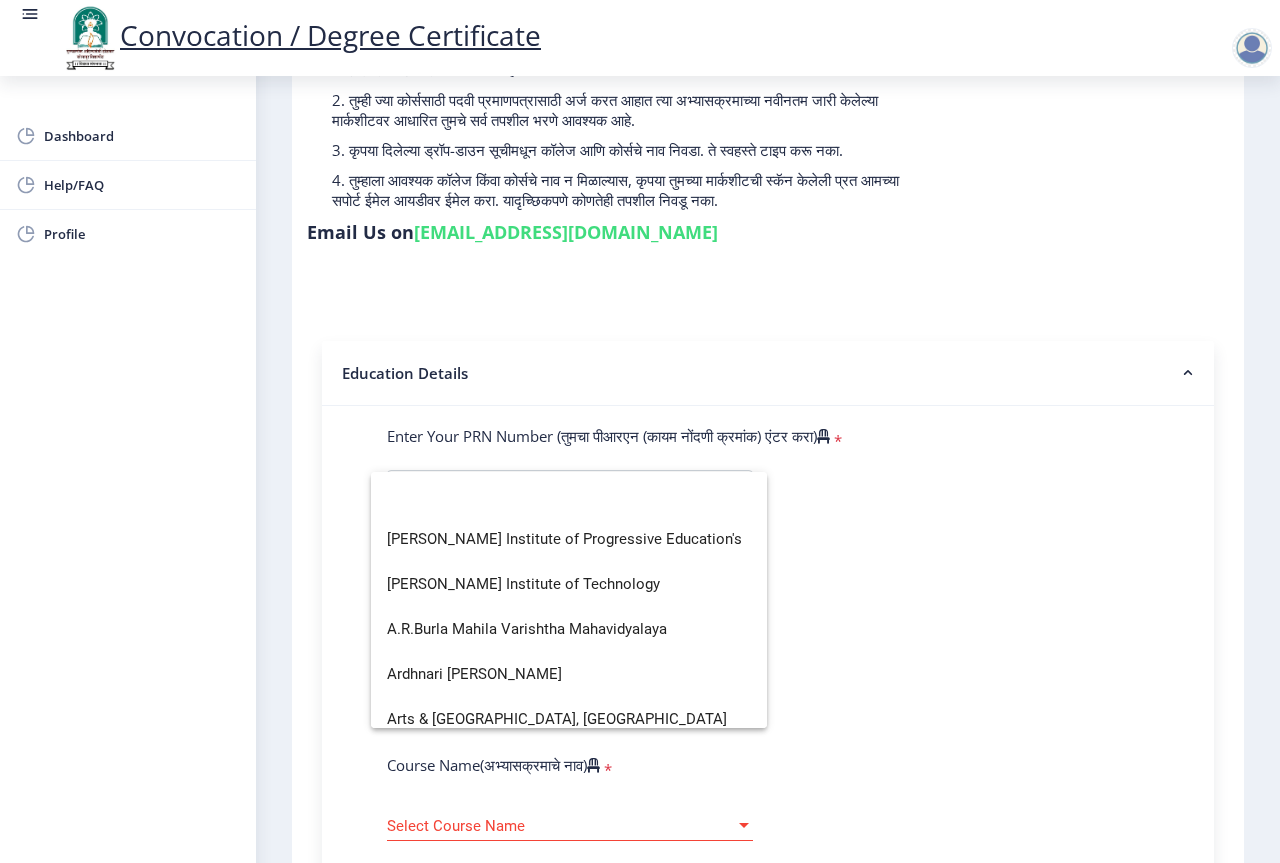 type 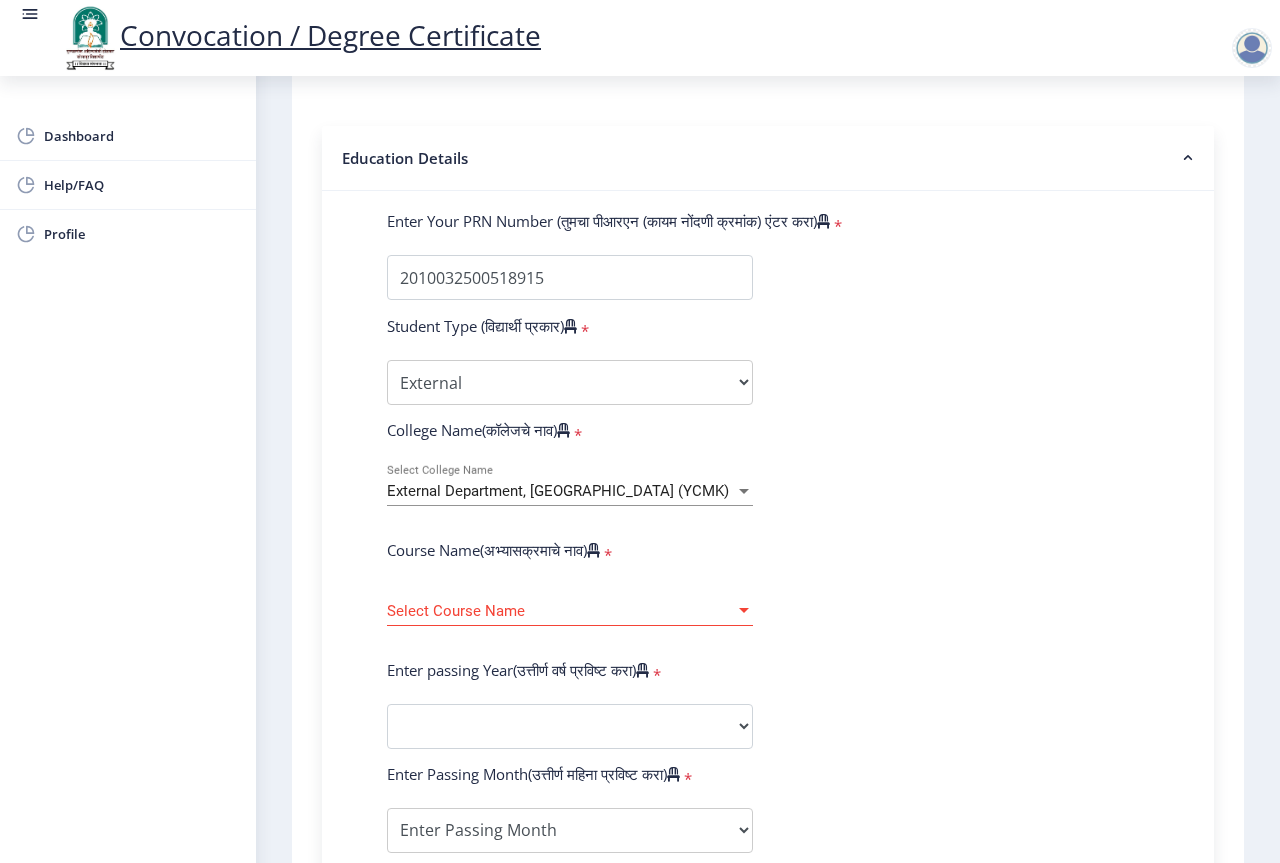 scroll, scrollTop: 600, scrollLeft: 0, axis: vertical 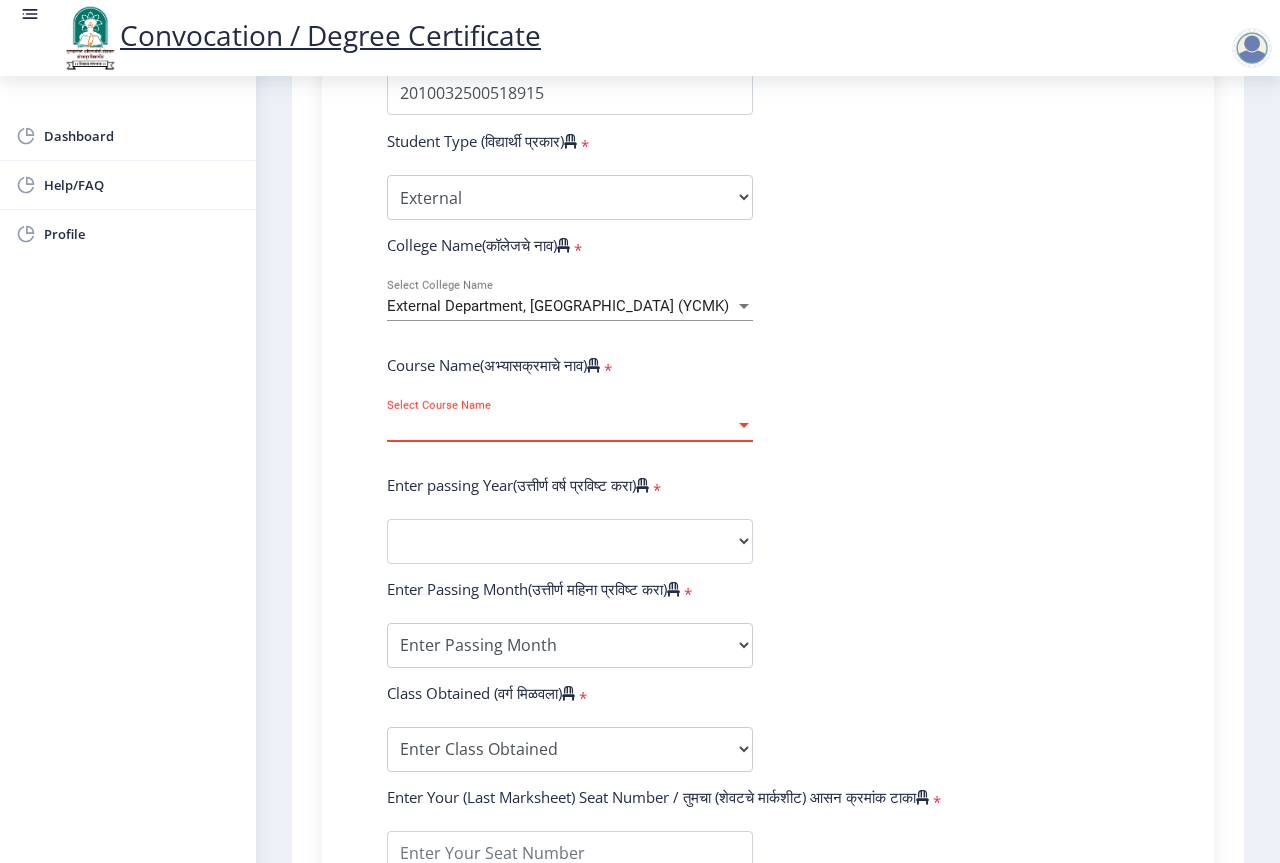 click on "Select Course Name" at bounding box center (561, 426) 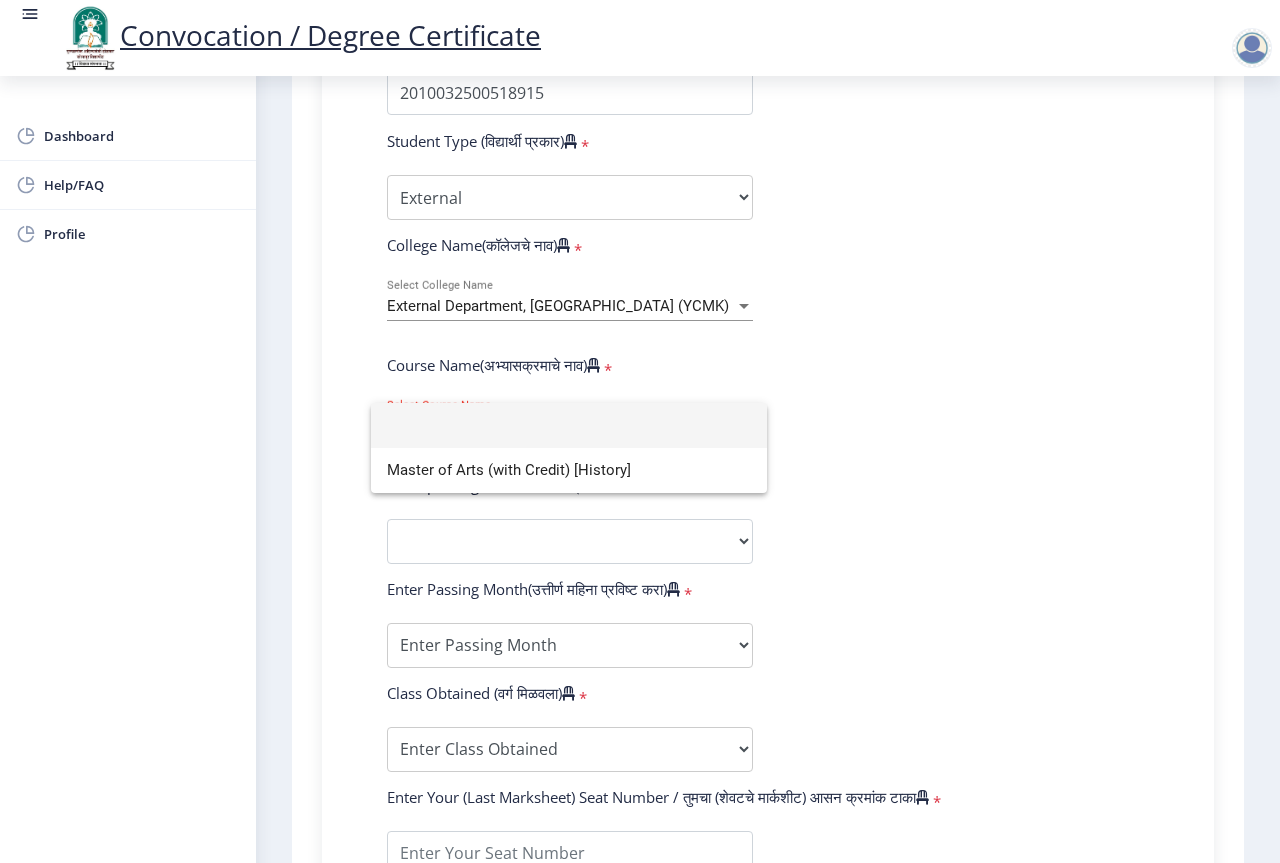 click 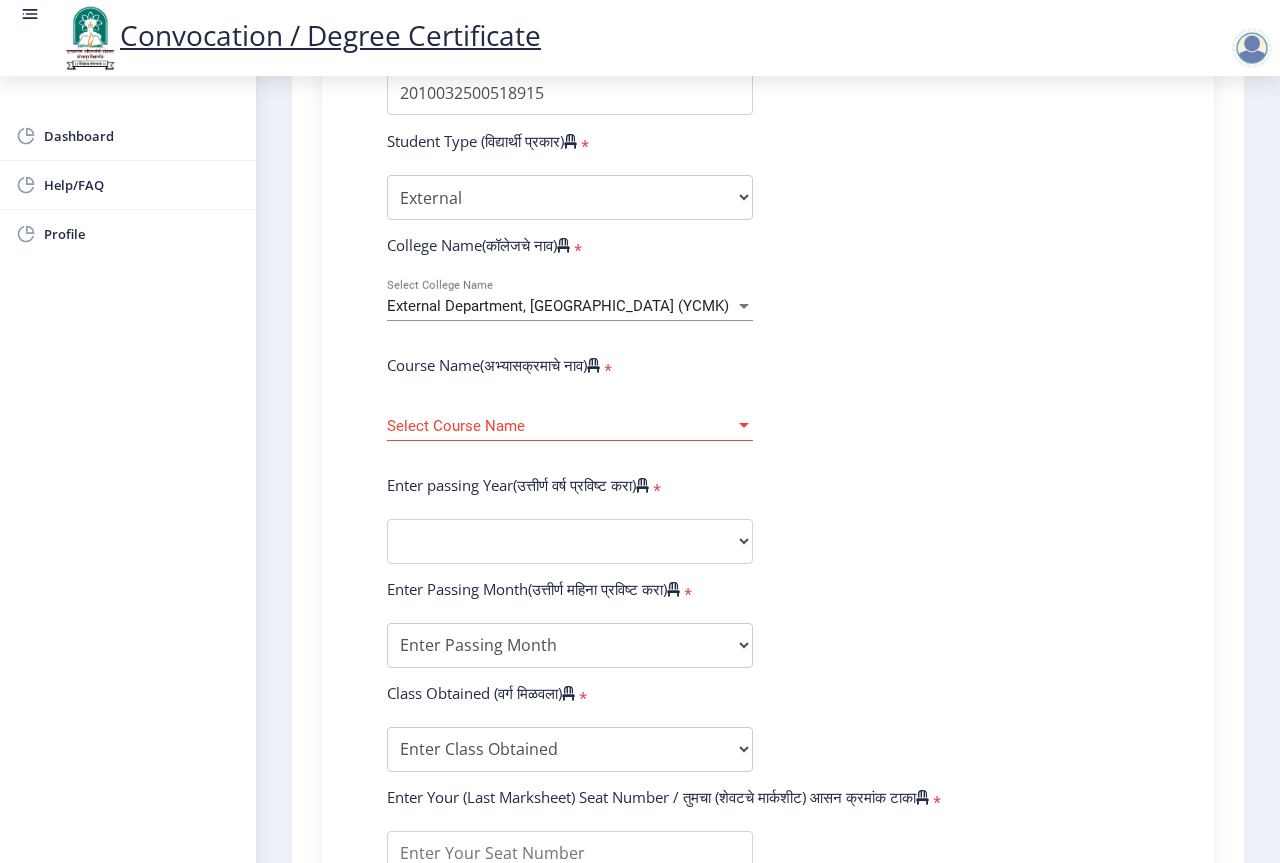 scroll, scrollTop: 0, scrollLeft: 0, axis: both 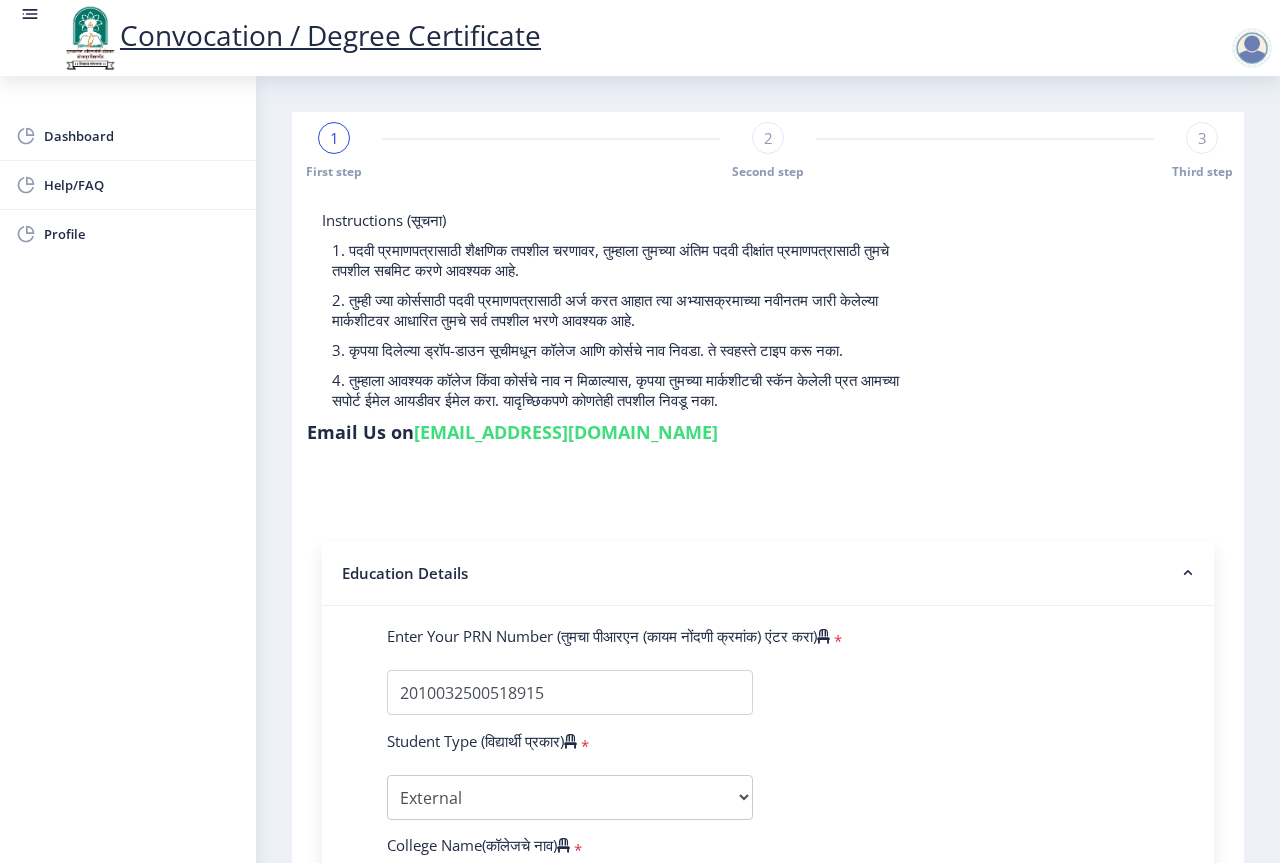 click 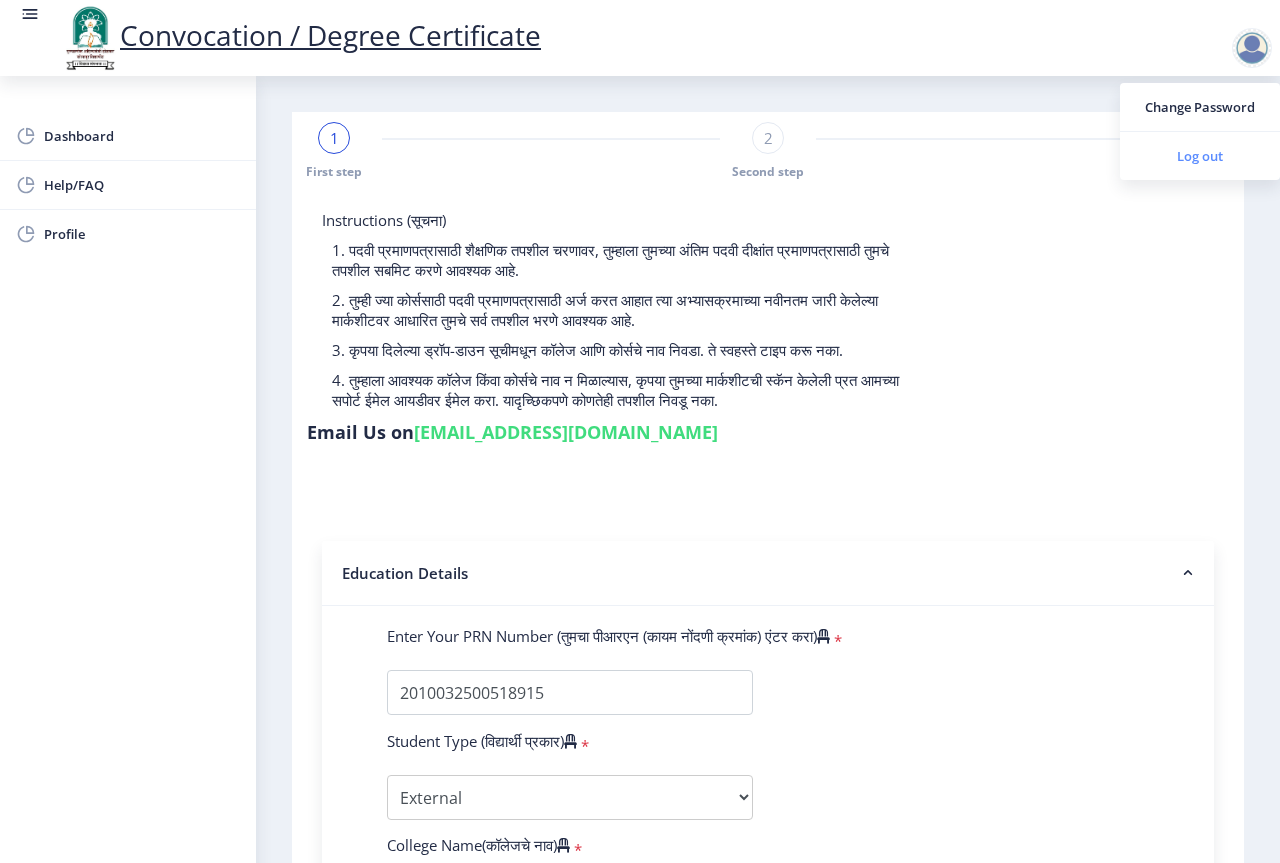 click on "Log out" at bounding box center [1200, 156] 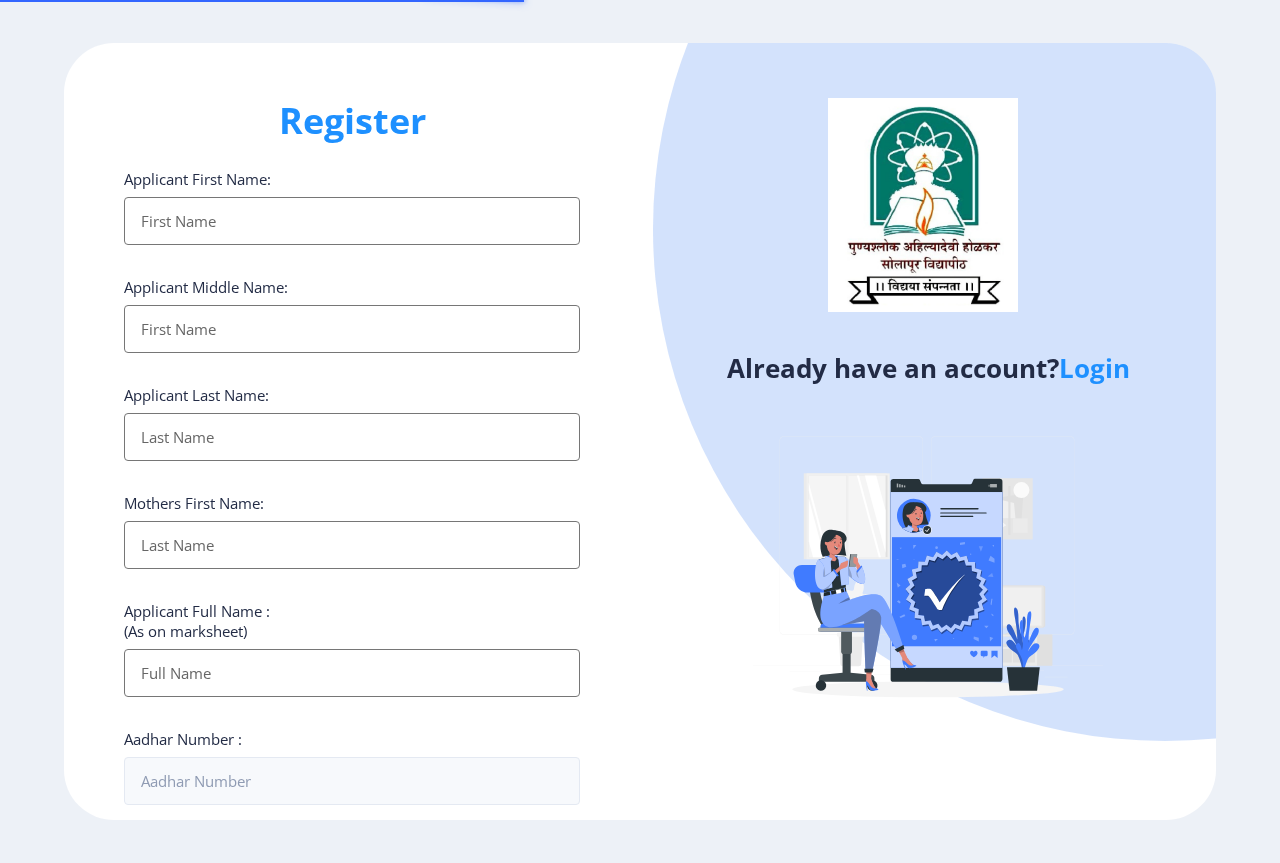 select 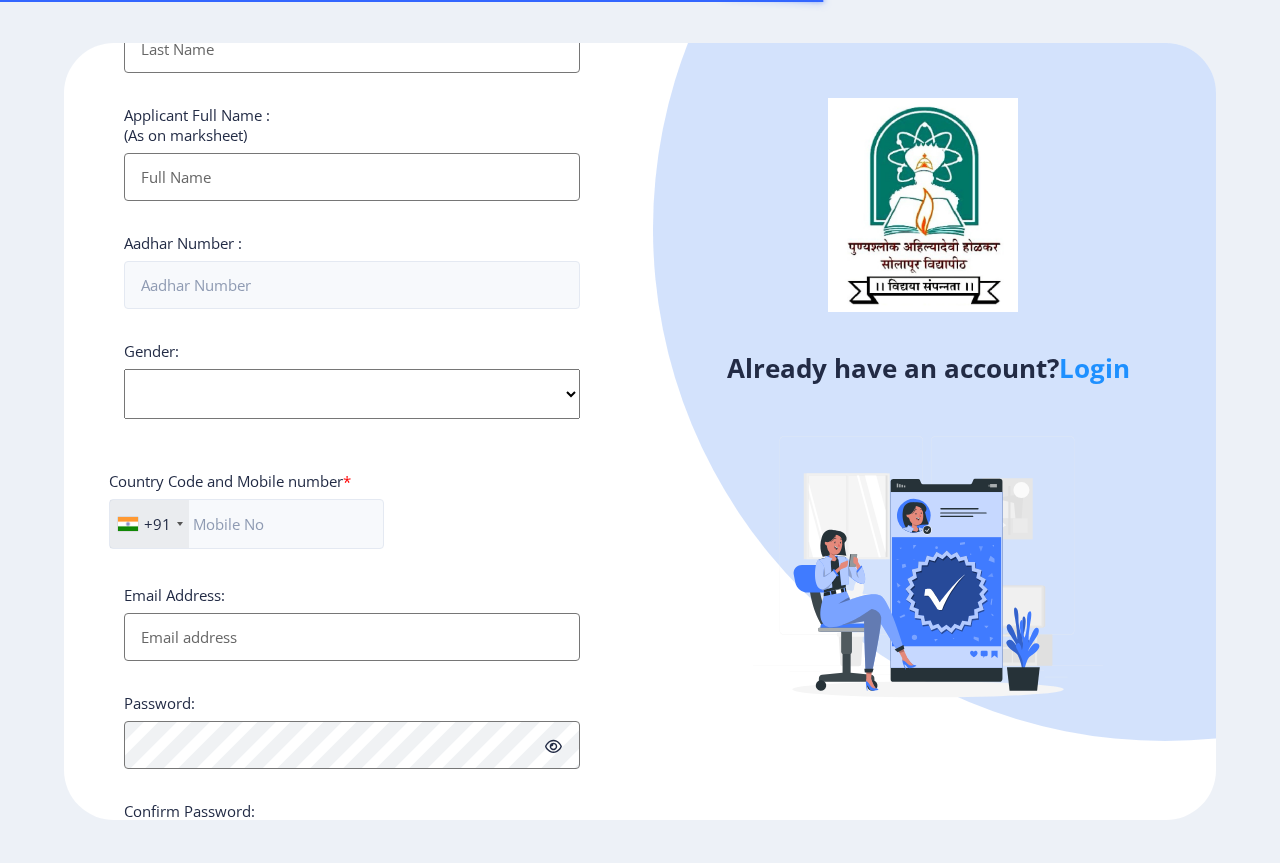 scroll, scrollTop: 600, scrollLeft: 0, axis: vertical 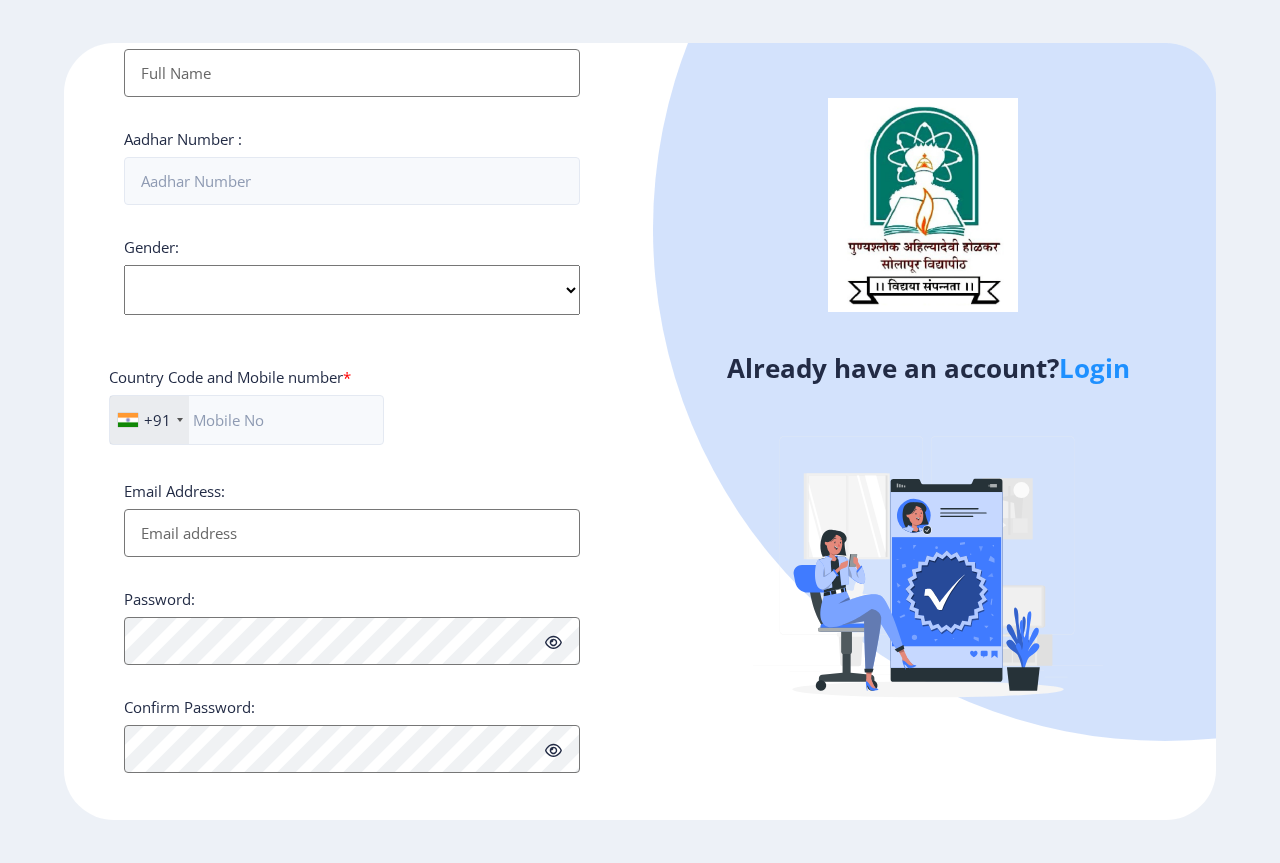 click on "Login" 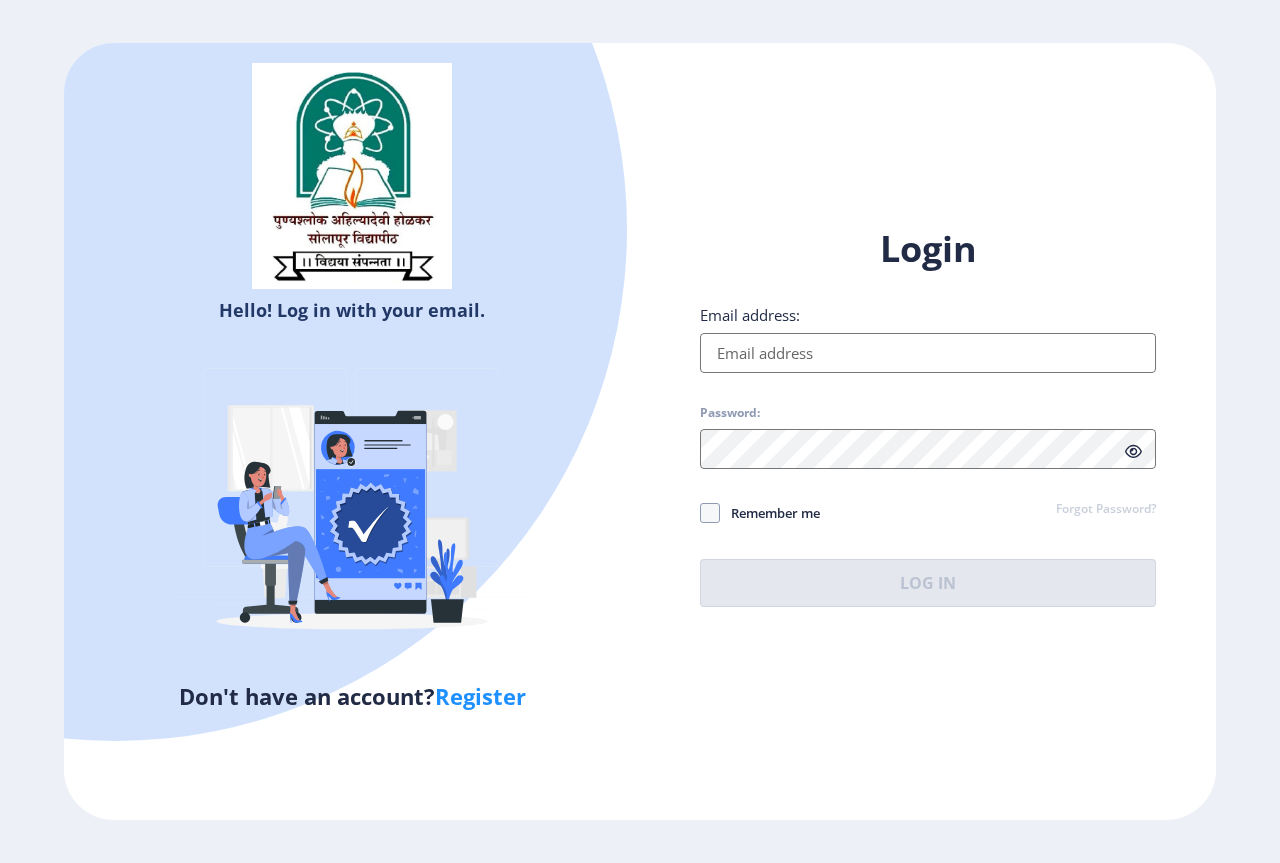 click on "Email address:" at bounding box center (928, 353) 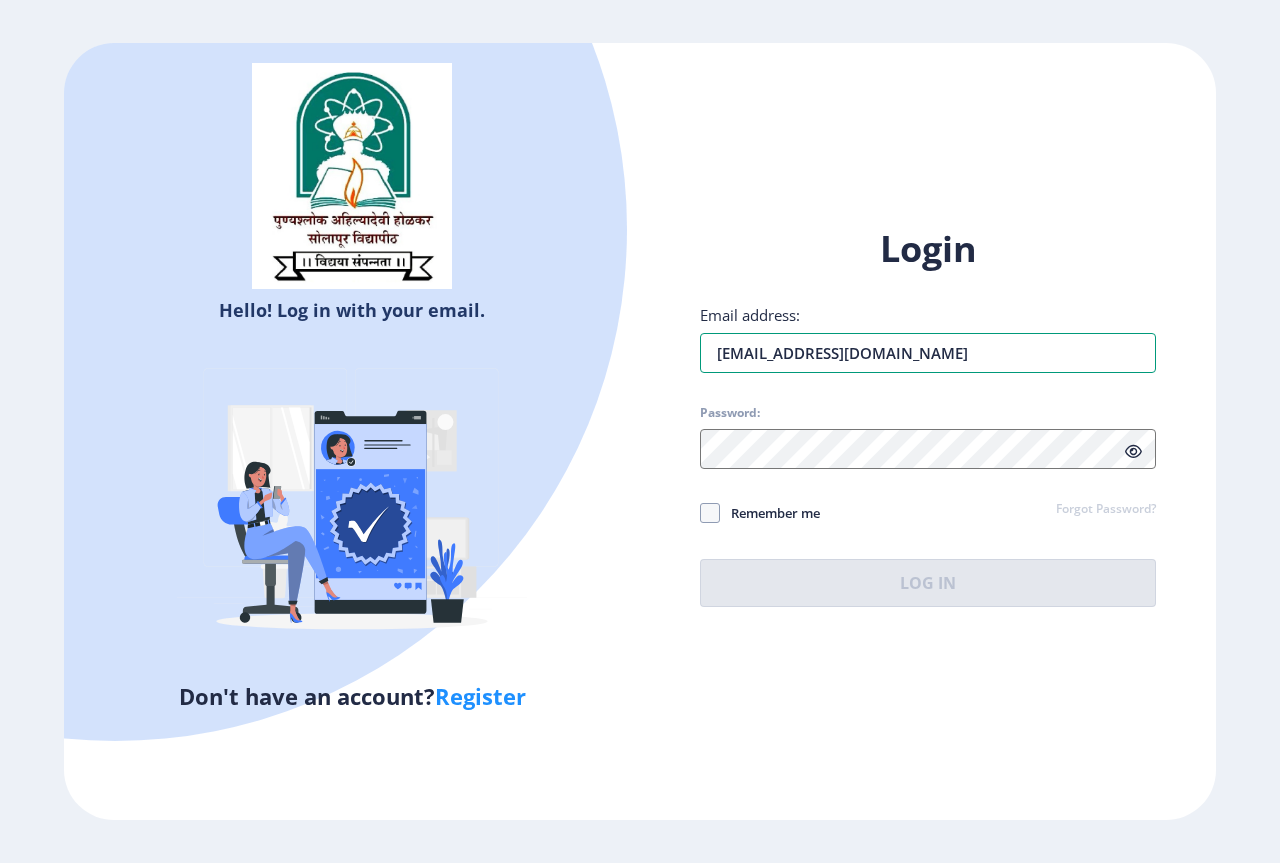 type on "[EMAIL_ADDRESS][DOMAIN_NAME]" 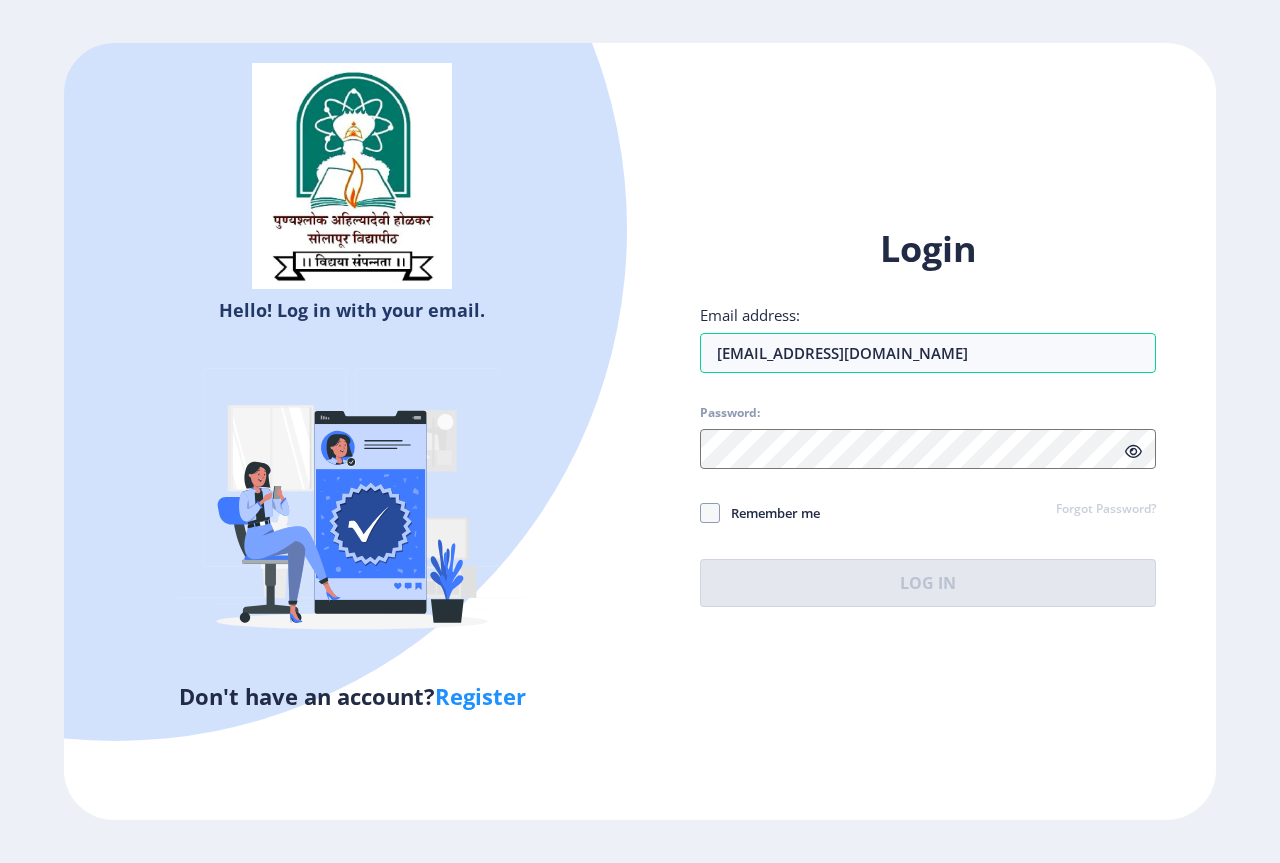 click 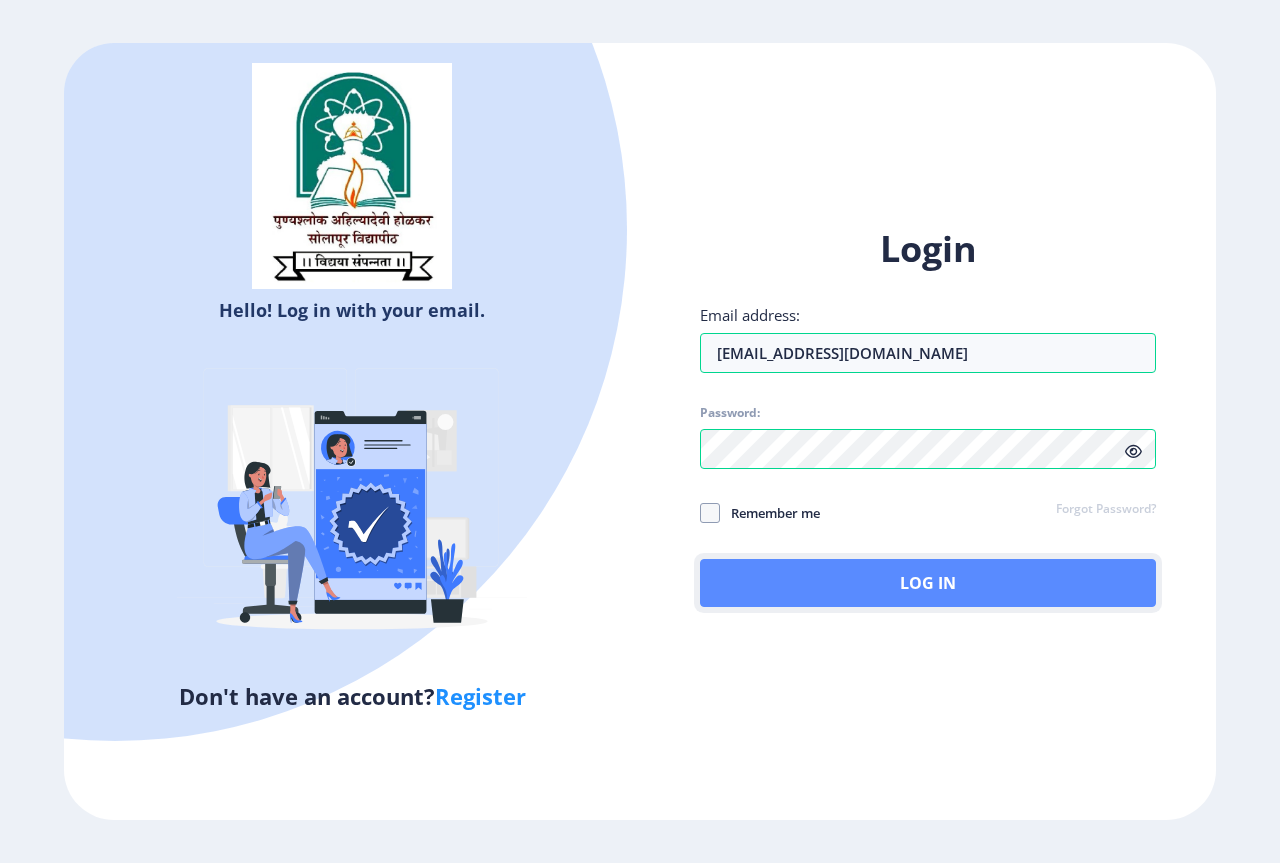 click on "Log In" 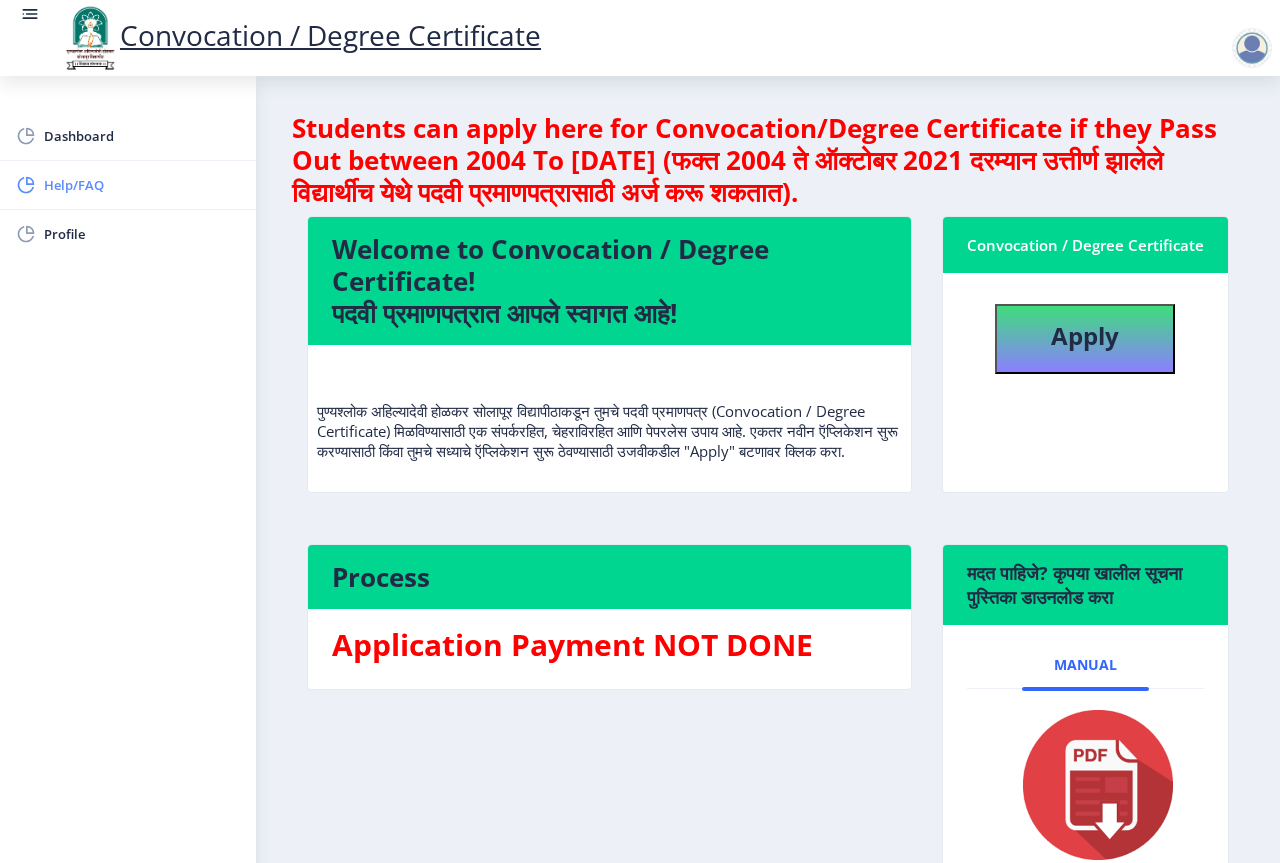 click on "Help/FAQ" 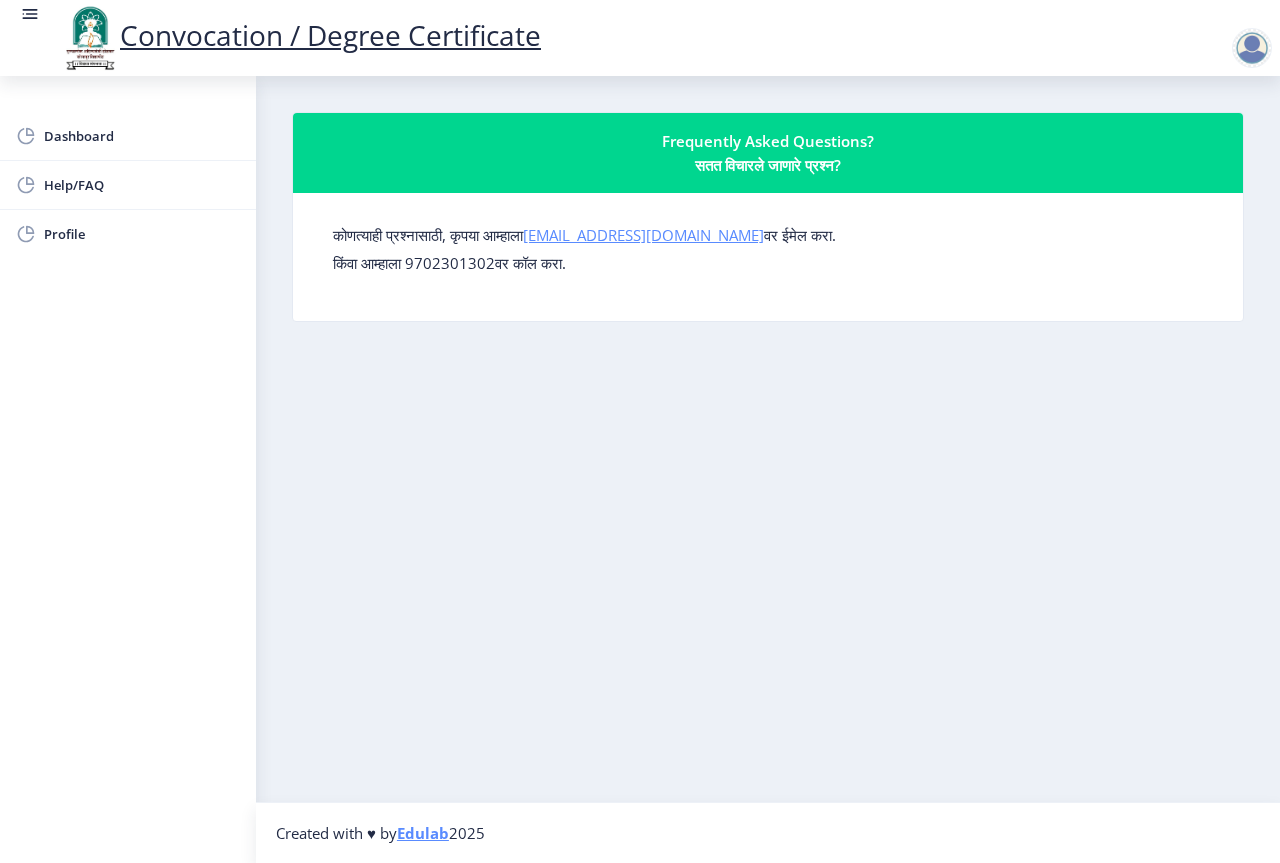 click on "[EMAIL_ADDRESS][DOMAIN_NAME]" 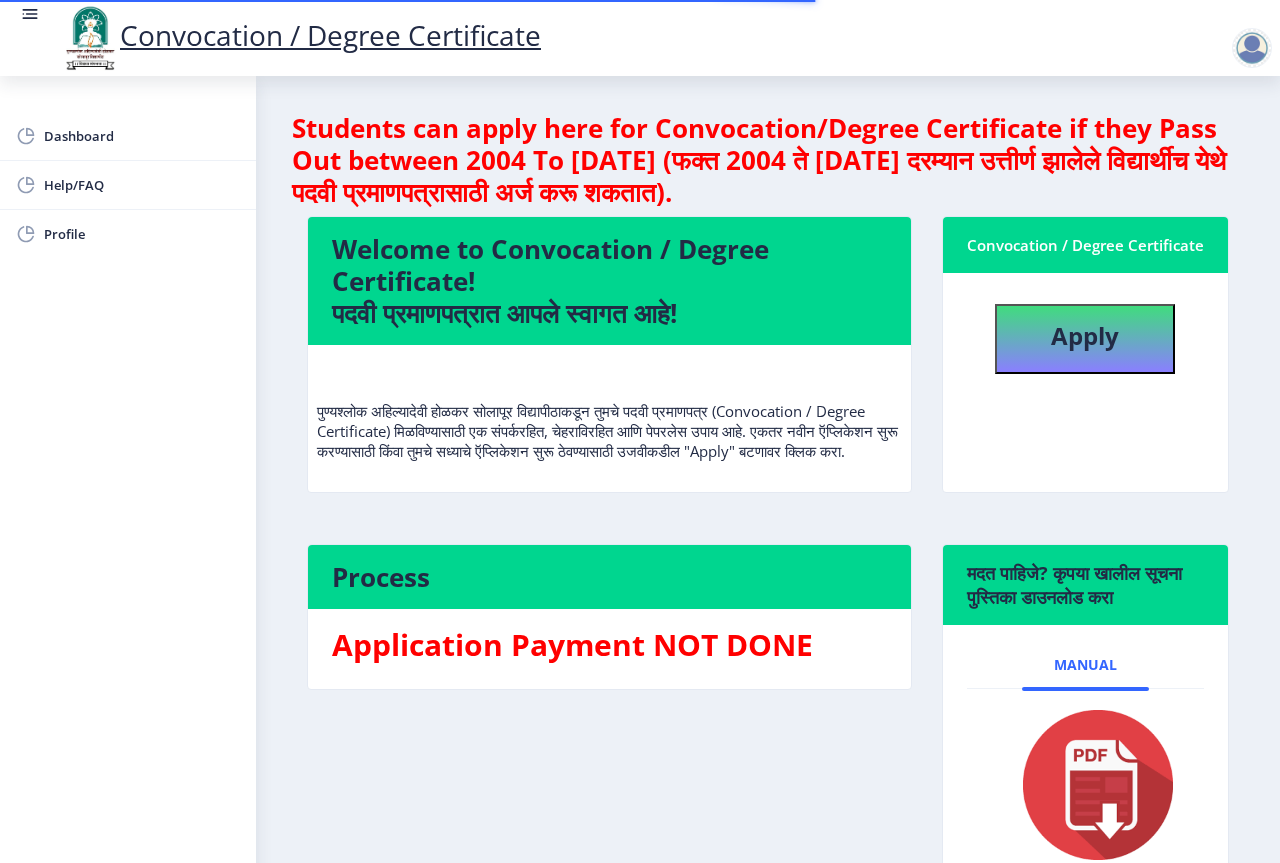 scroll, scrollTop: 0, scrollLeft: 0, axis: both 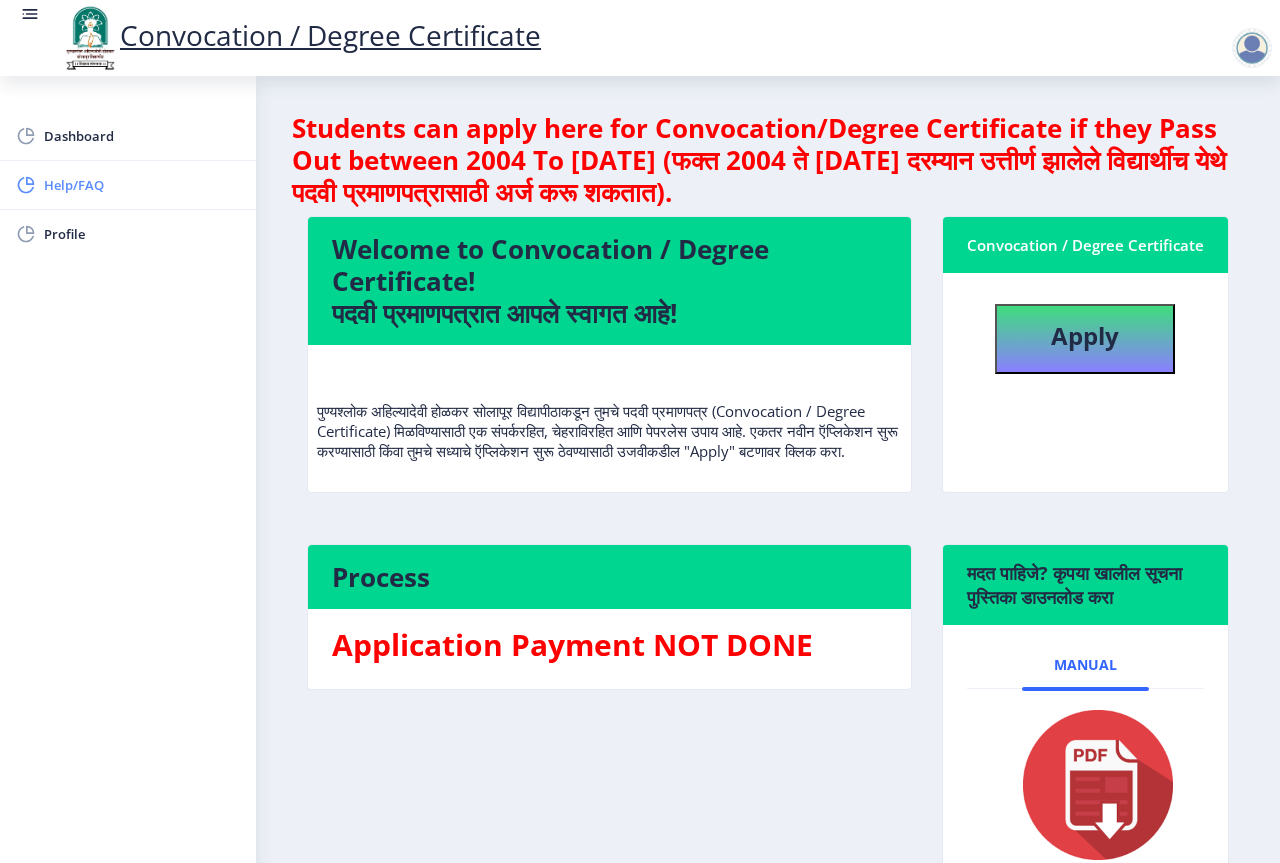 click on "Help/FAQ" 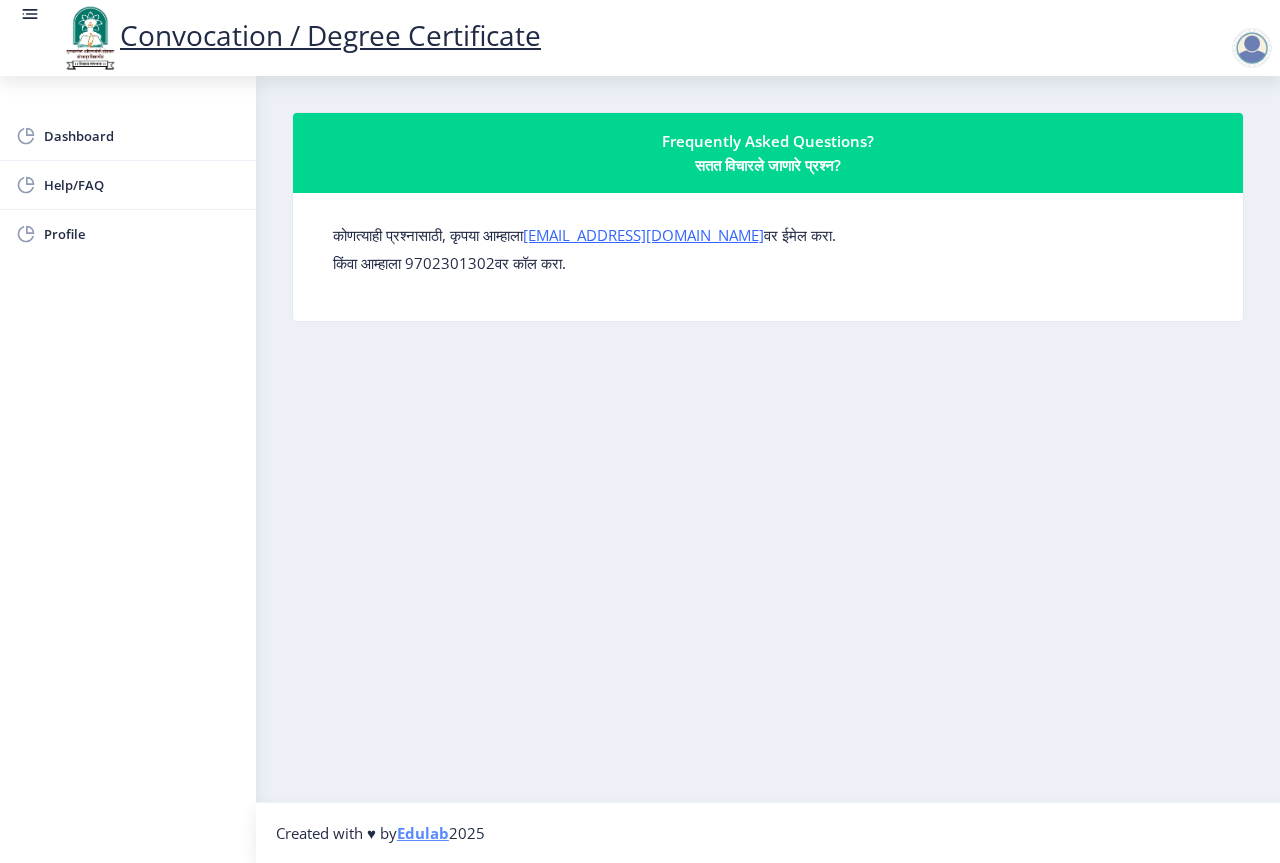 click 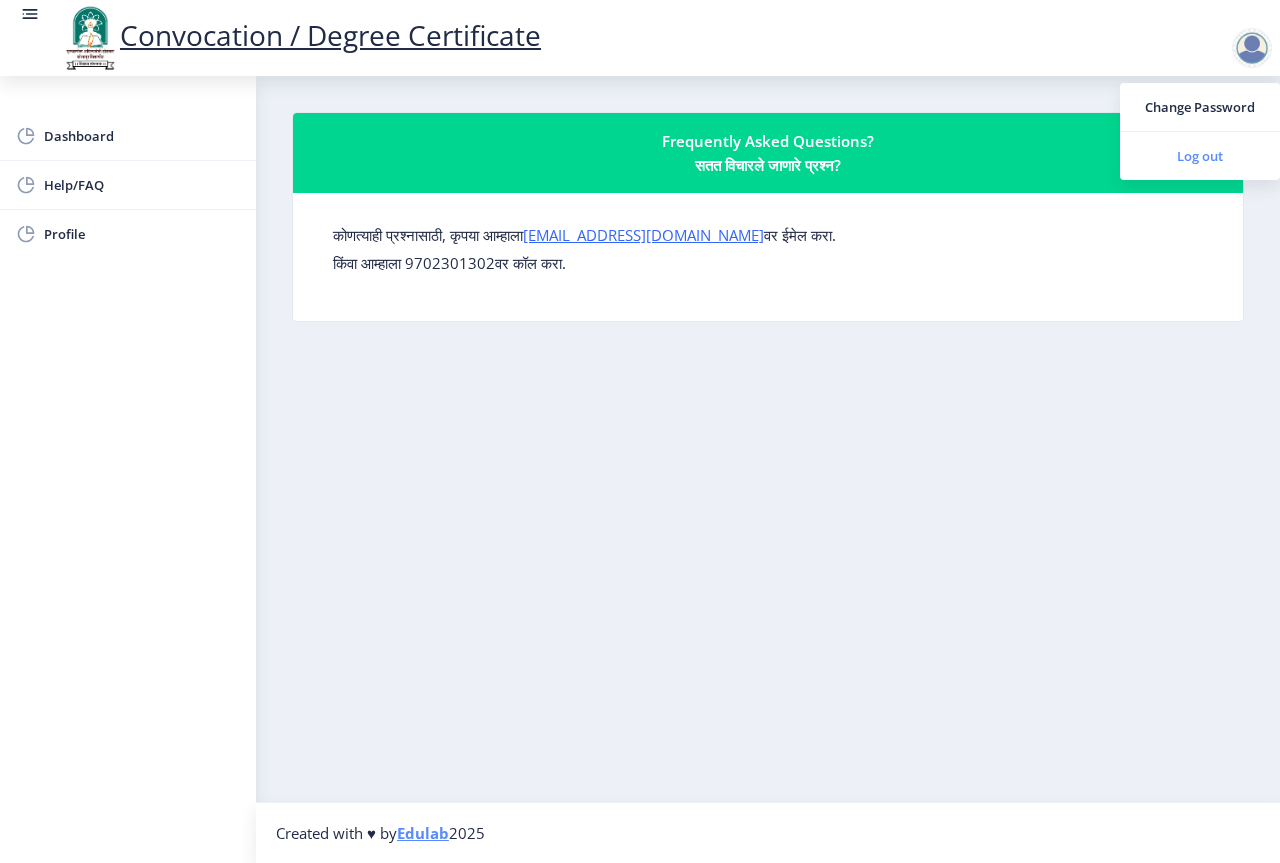 click on "Log out" at bounding box center (1200, 156) 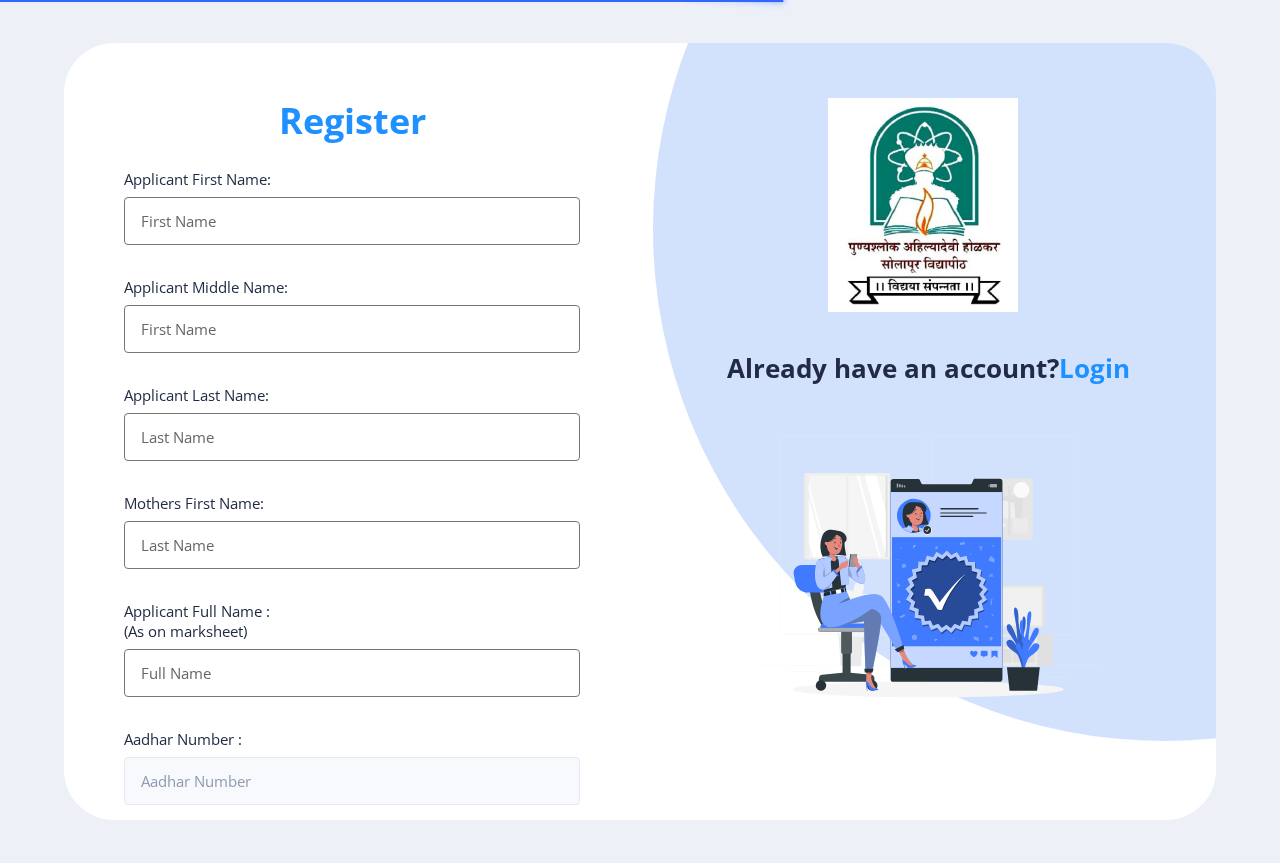 select 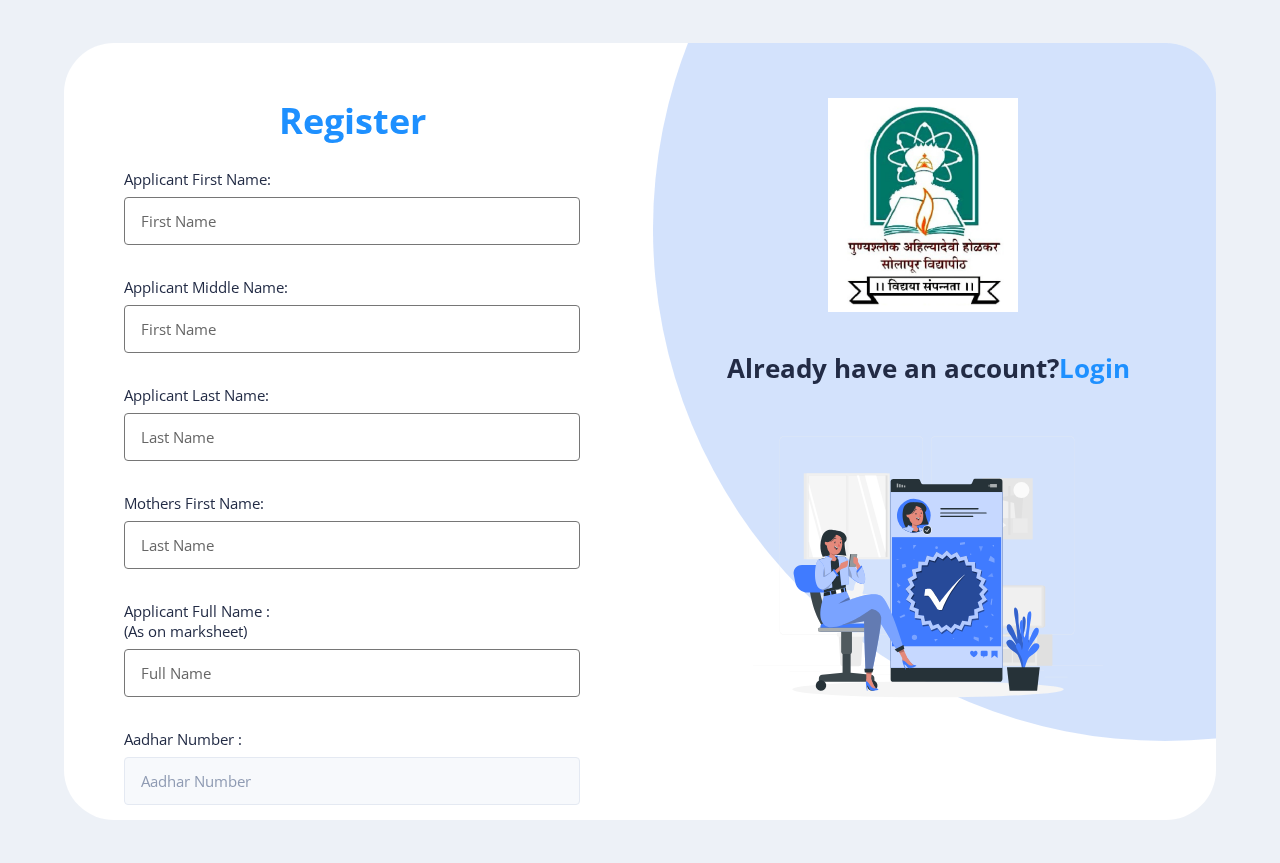 click on "Login" 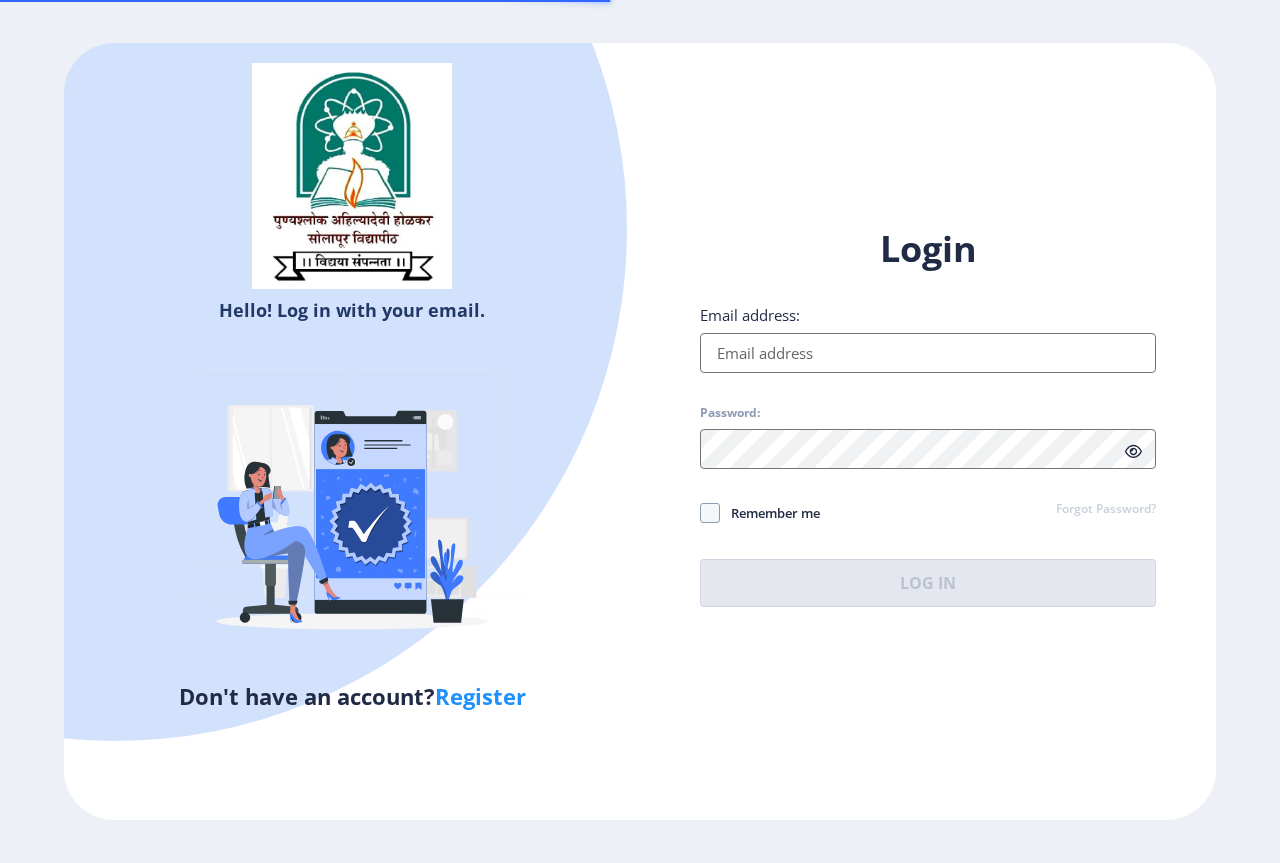 click on "Email address:" at bounding box center [928, 353] 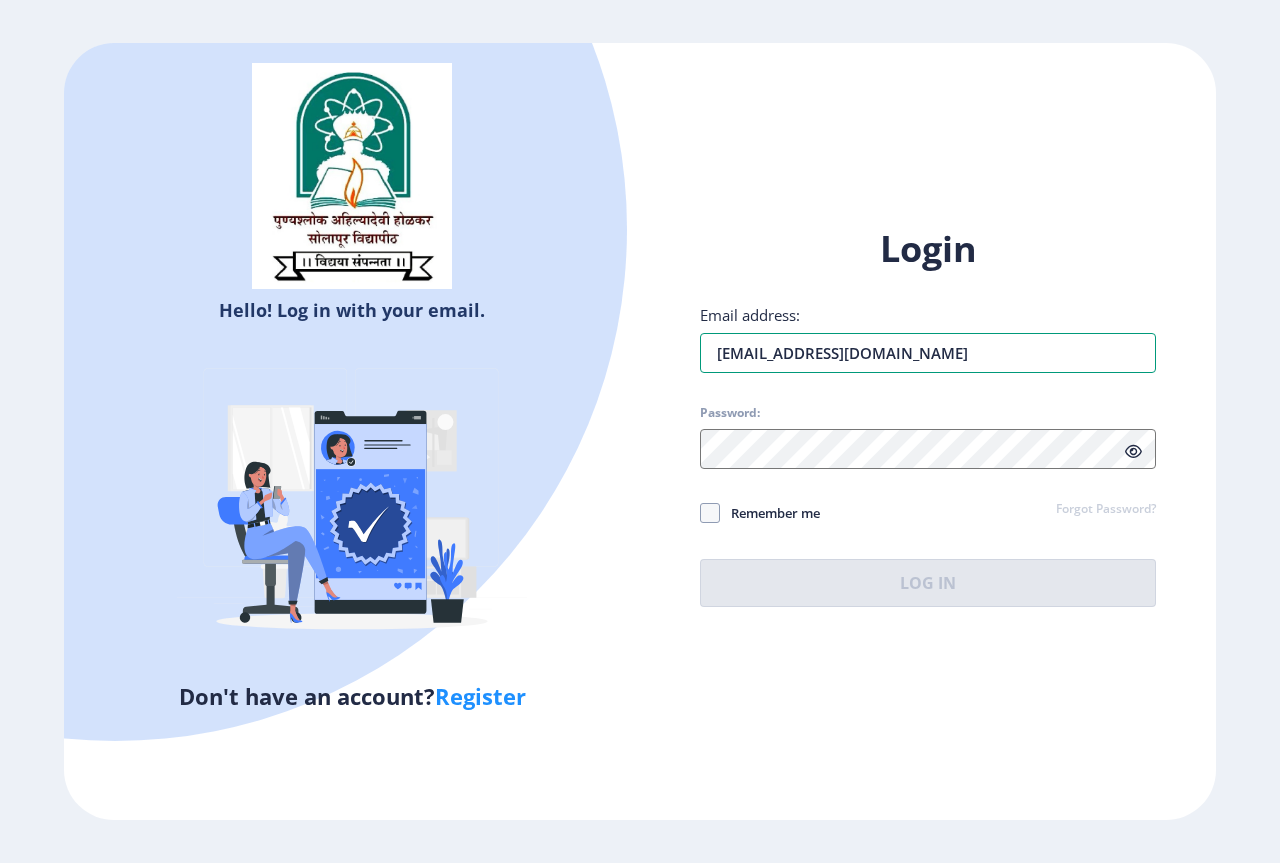 type on "[EMAIL_ADDRESS][DOMAIN_NAME]" 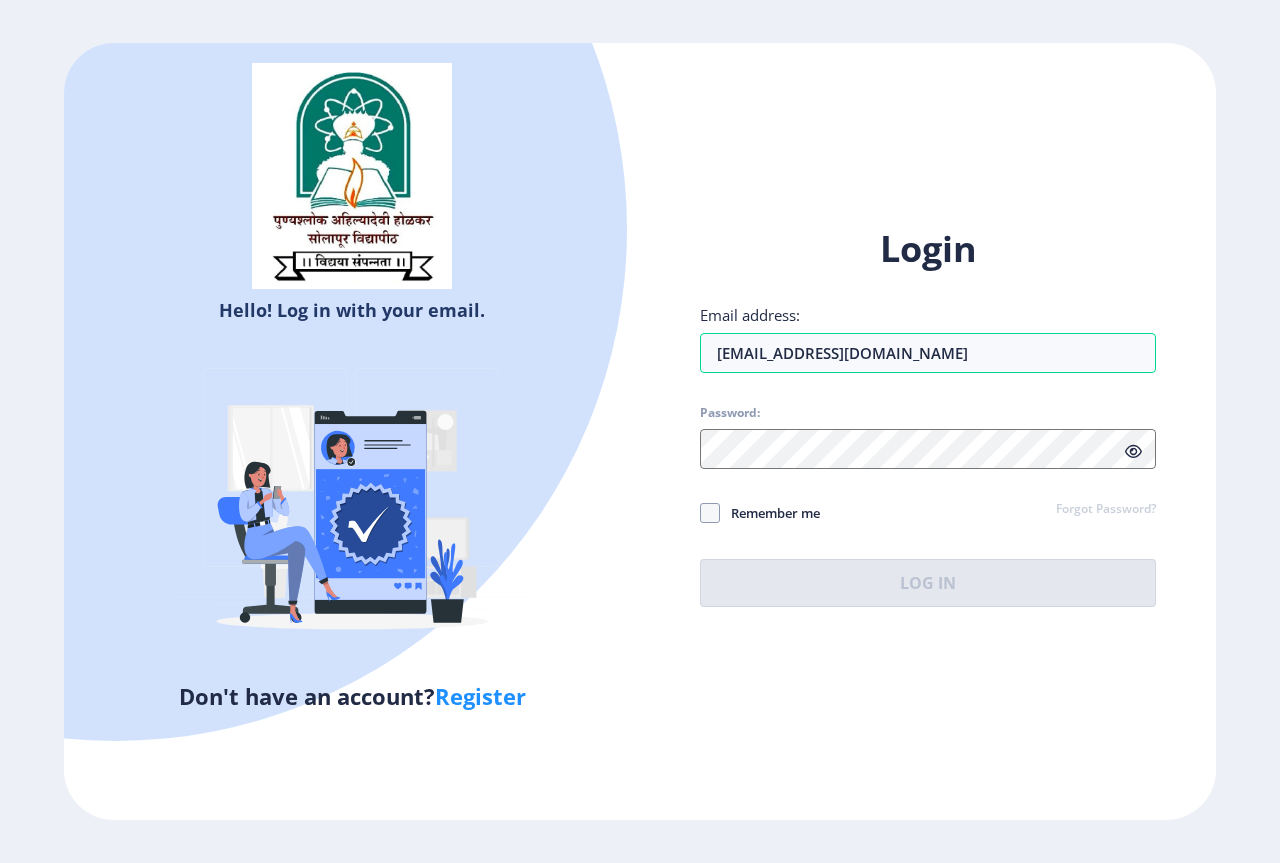 click 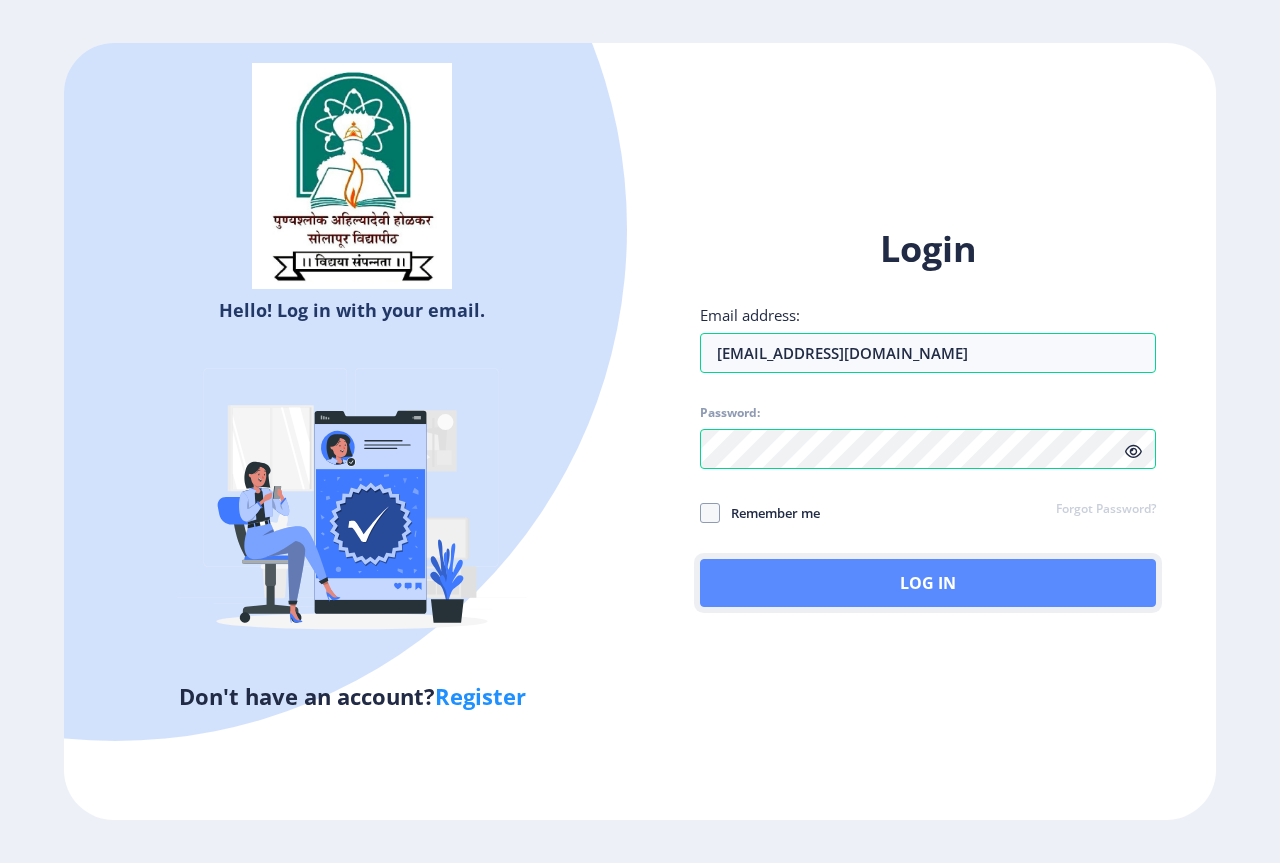 click on "Log In" 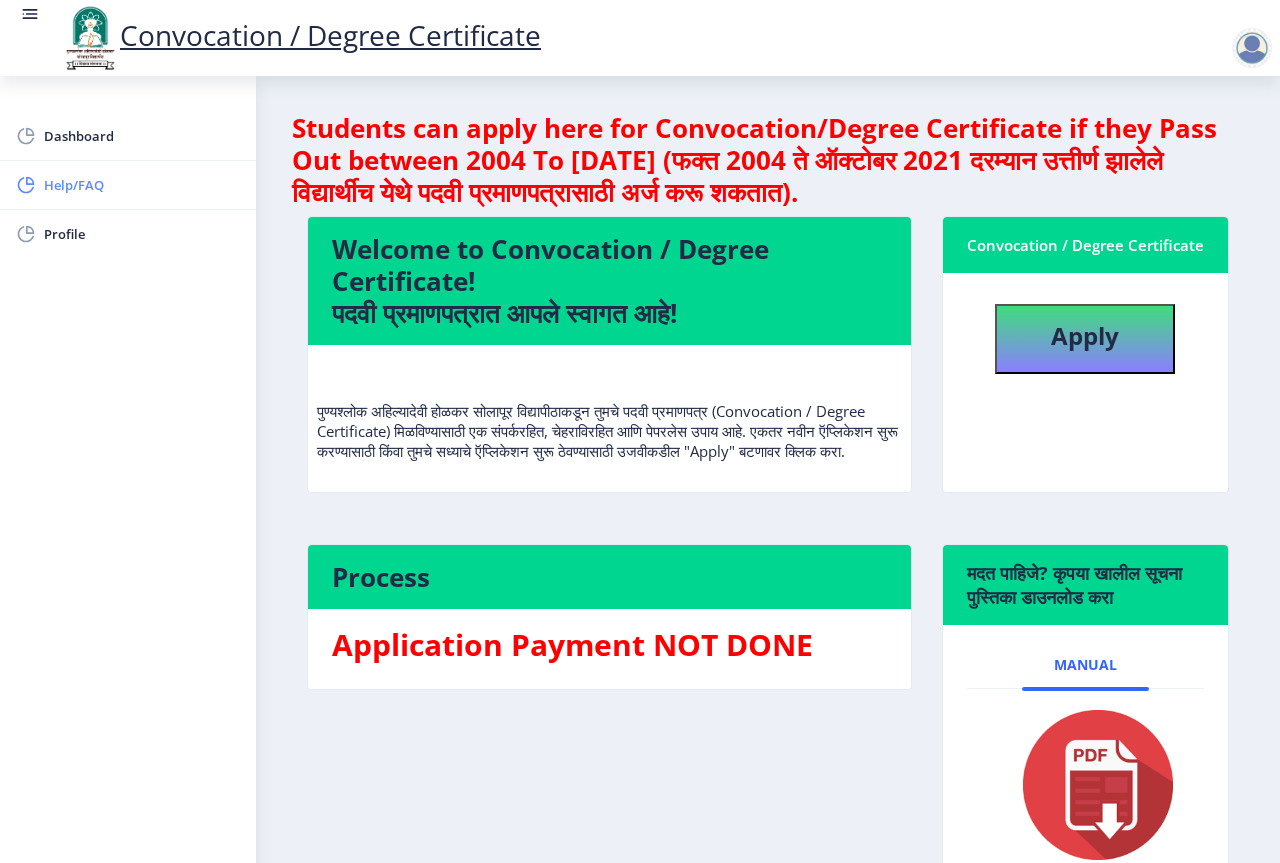 click on "Help/FAQ" 